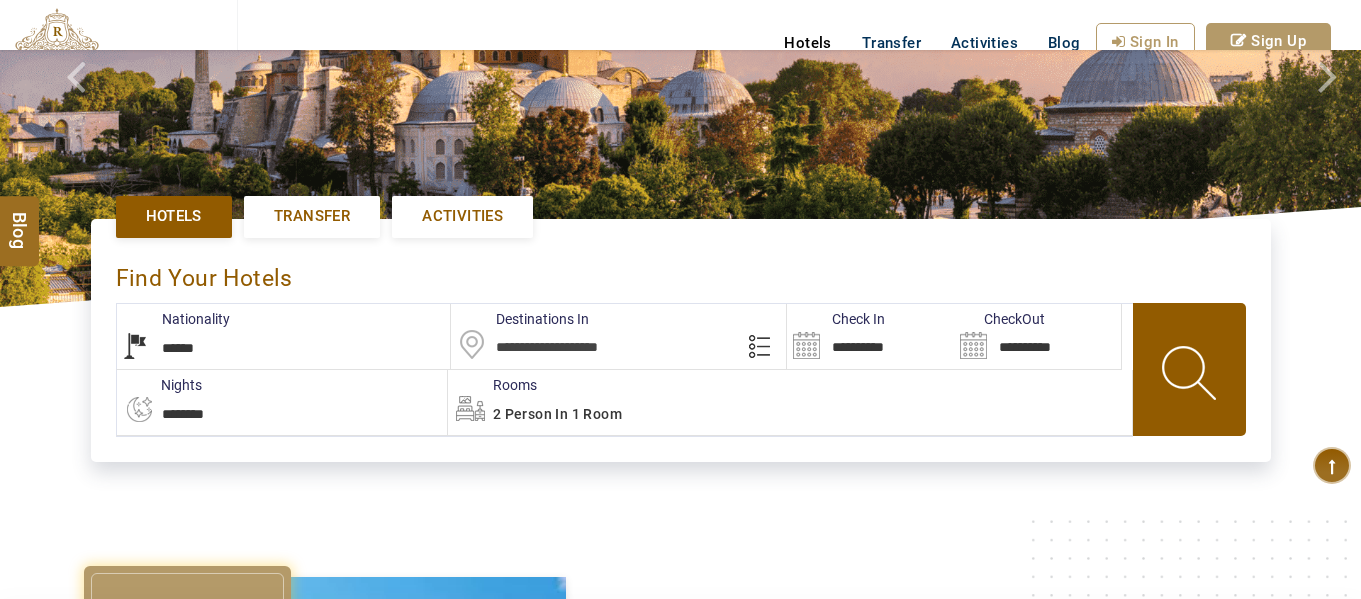 scroll, scrollTop: 300, scrollLeft: 0, axis: vertical 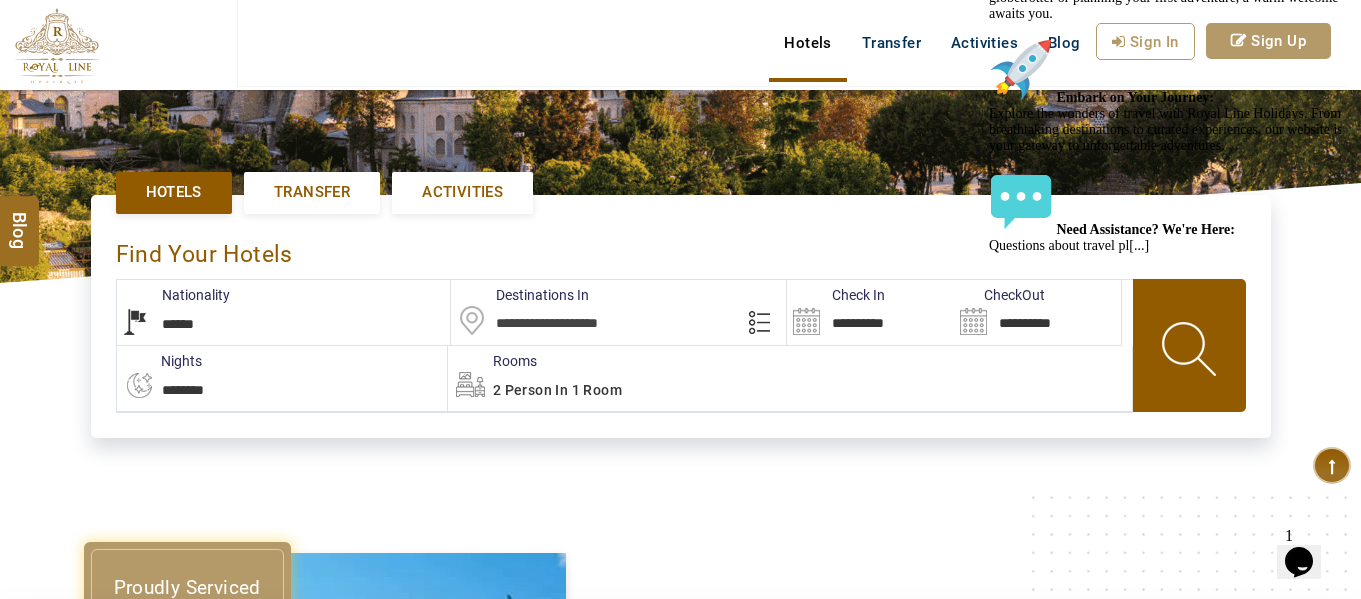click on "**********" at bounding box center [284, 312] 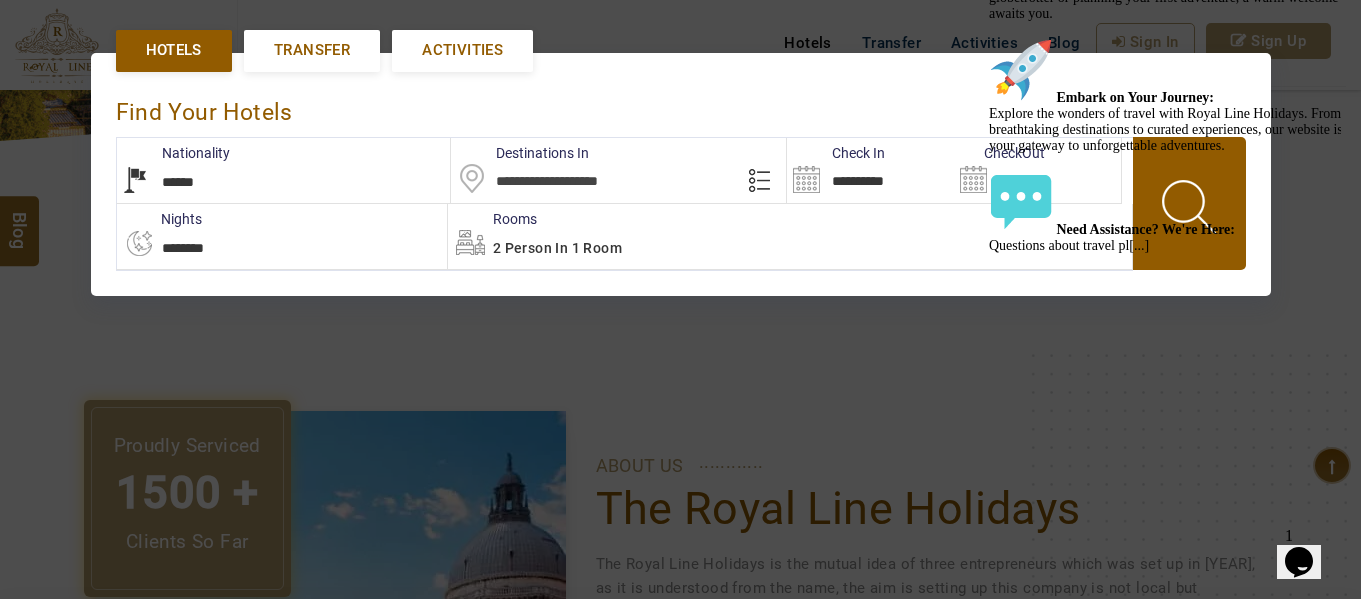 scroll, scrollTop: 458, scrollLeft: 0, axis: vertical 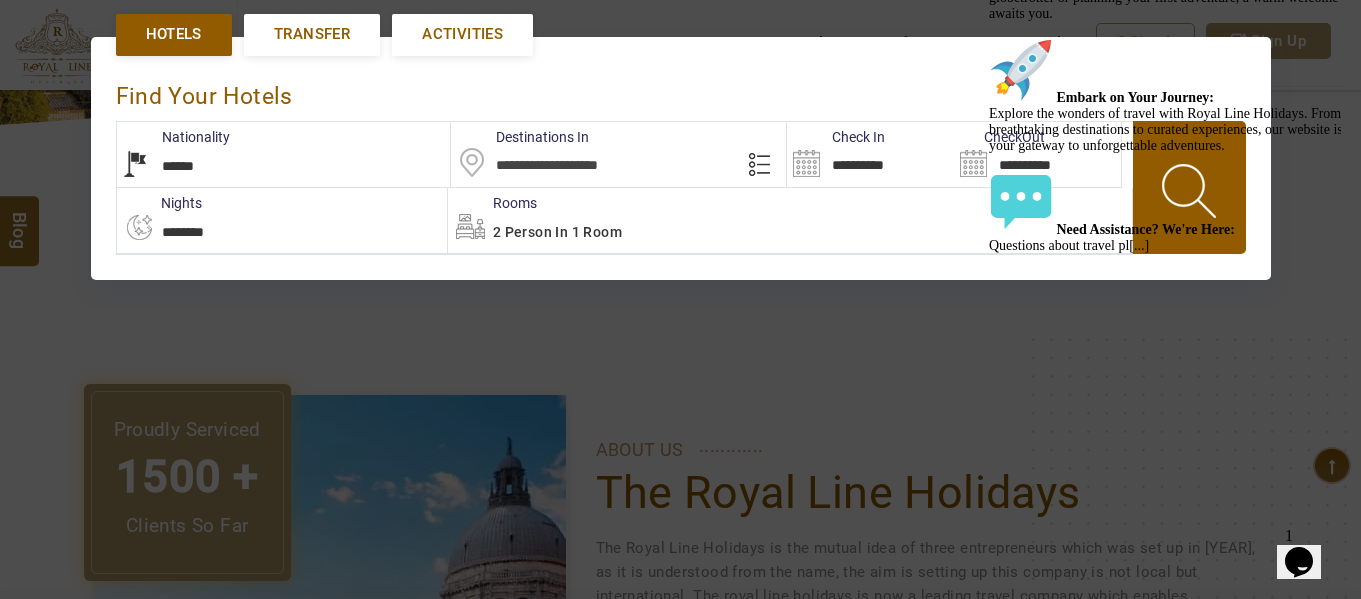 select on "******" 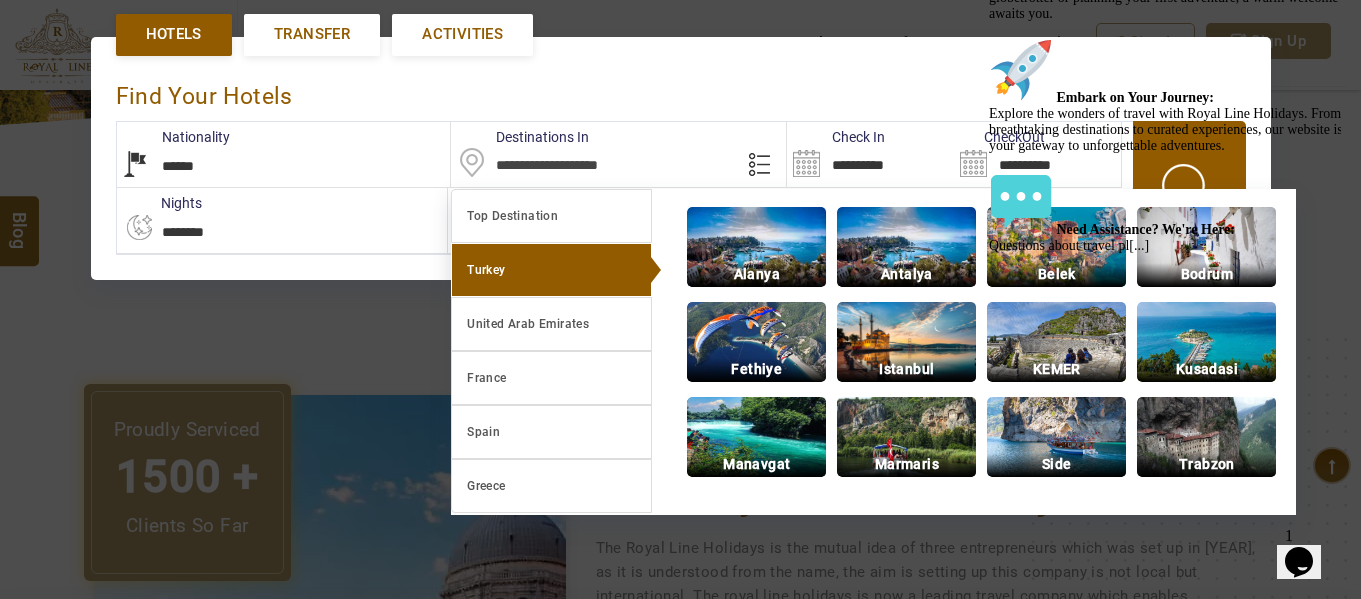 click on "Alanya" at bounding box center (756, 274) 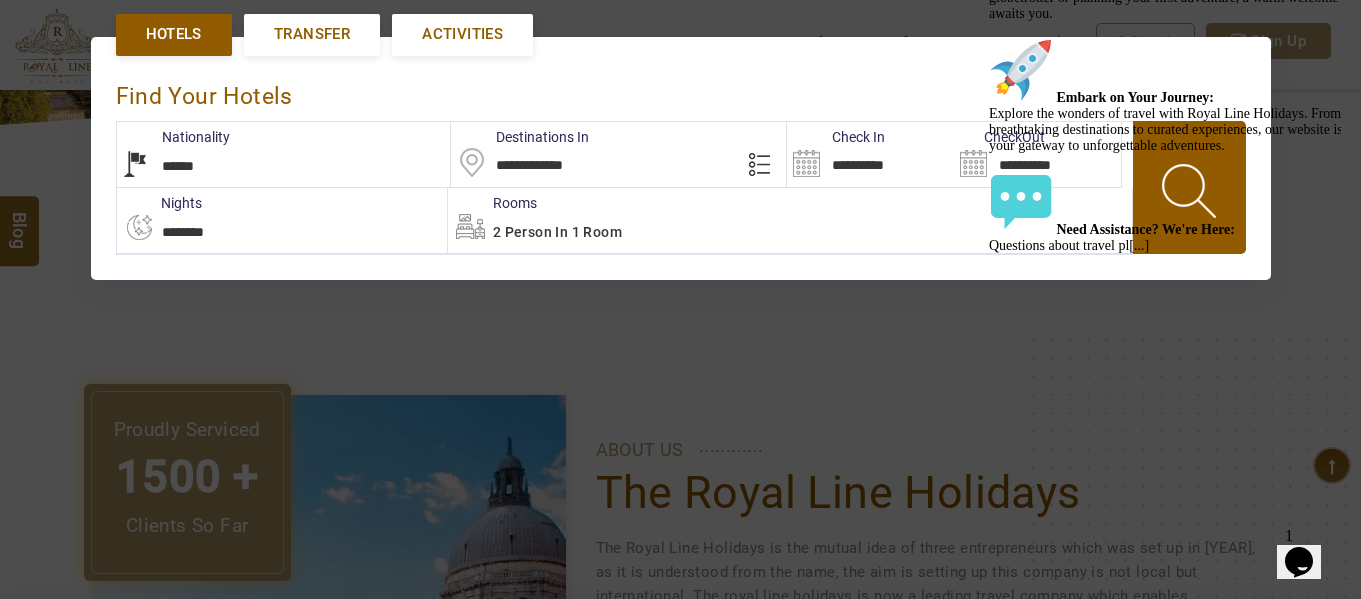 click on "**********" at bounding box center [870, 154] 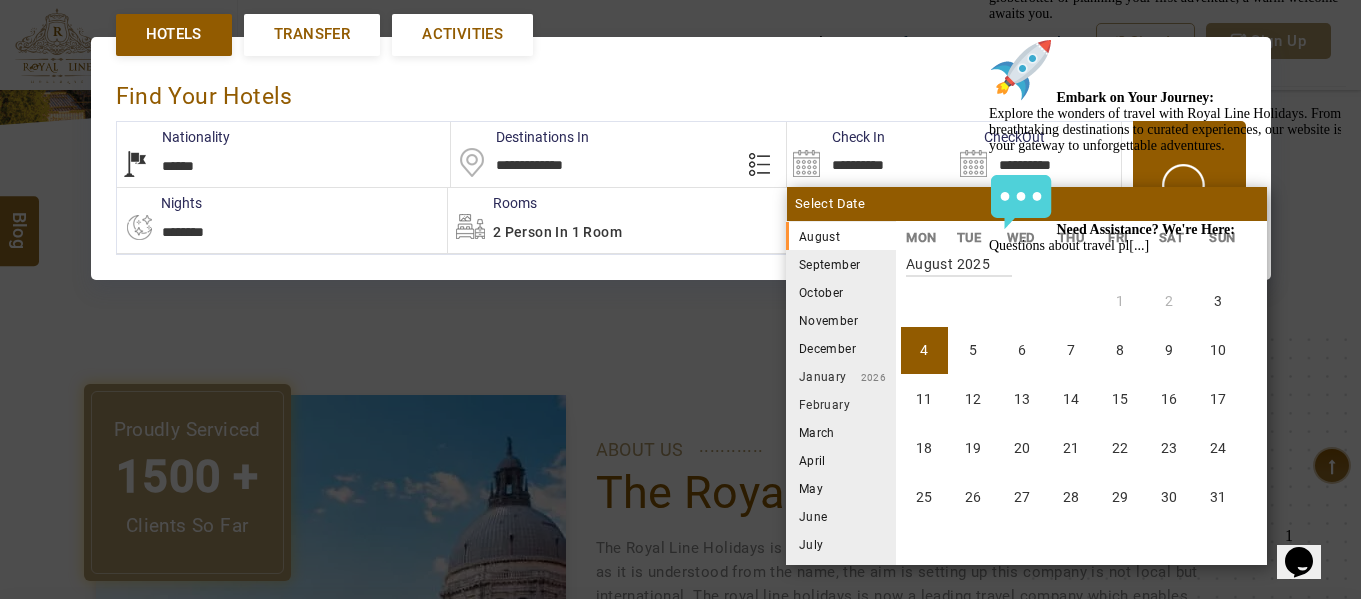 click at bounding box center [989, -126] 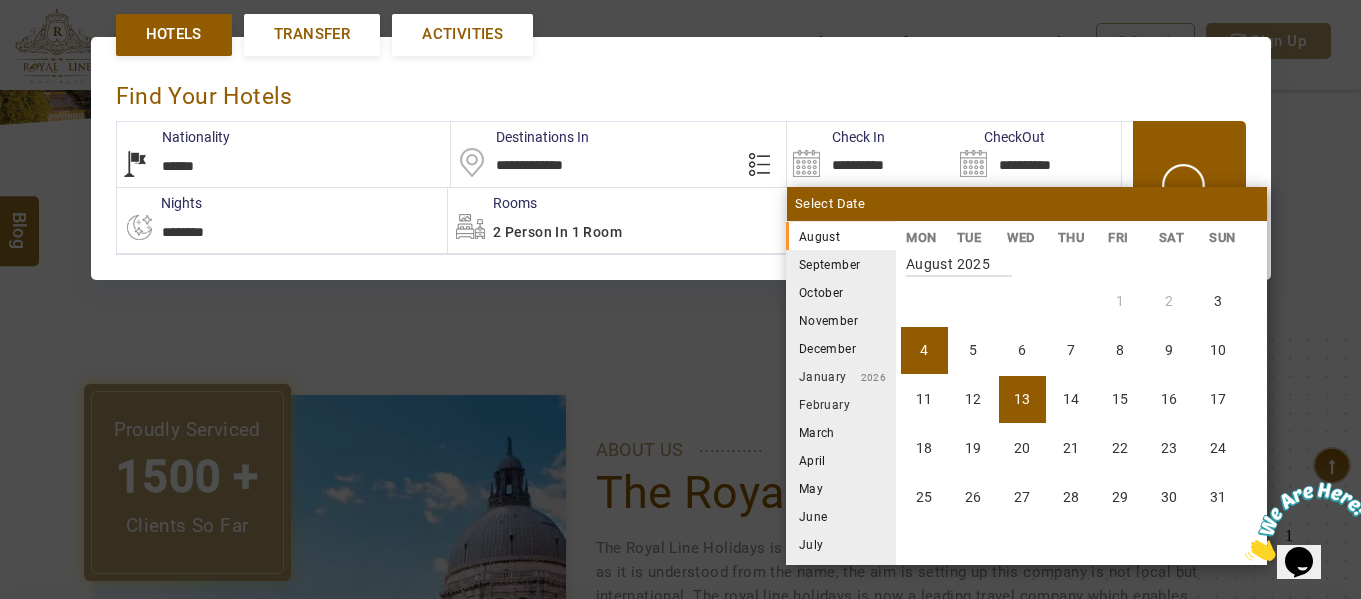 click on "13" at bounding box center (1022, 399) 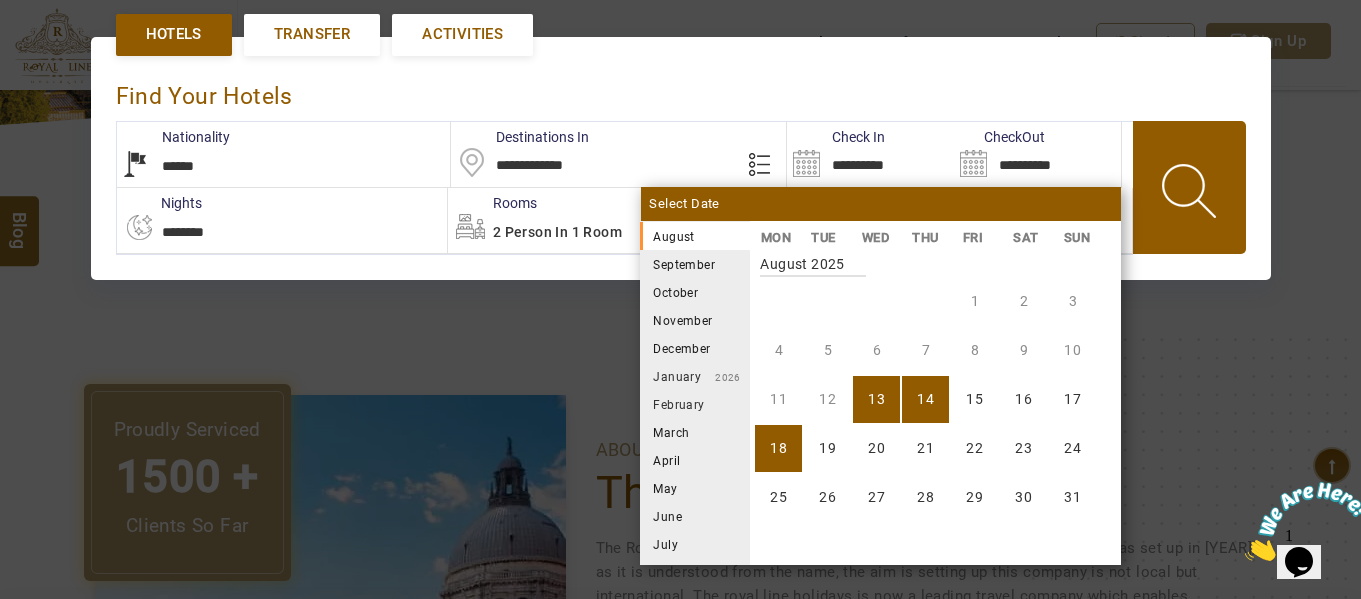 click on "18" at bounding box center (778, 448) 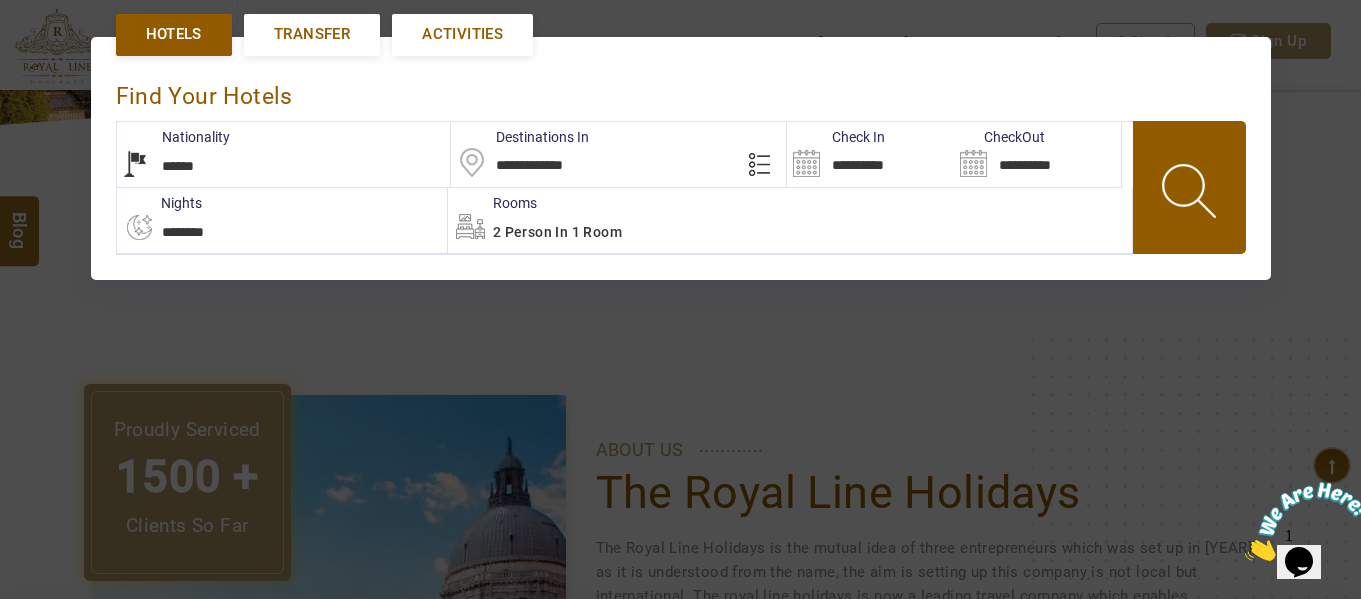 click on "2 Person in    1 Room" at bounding box center (557, 232) 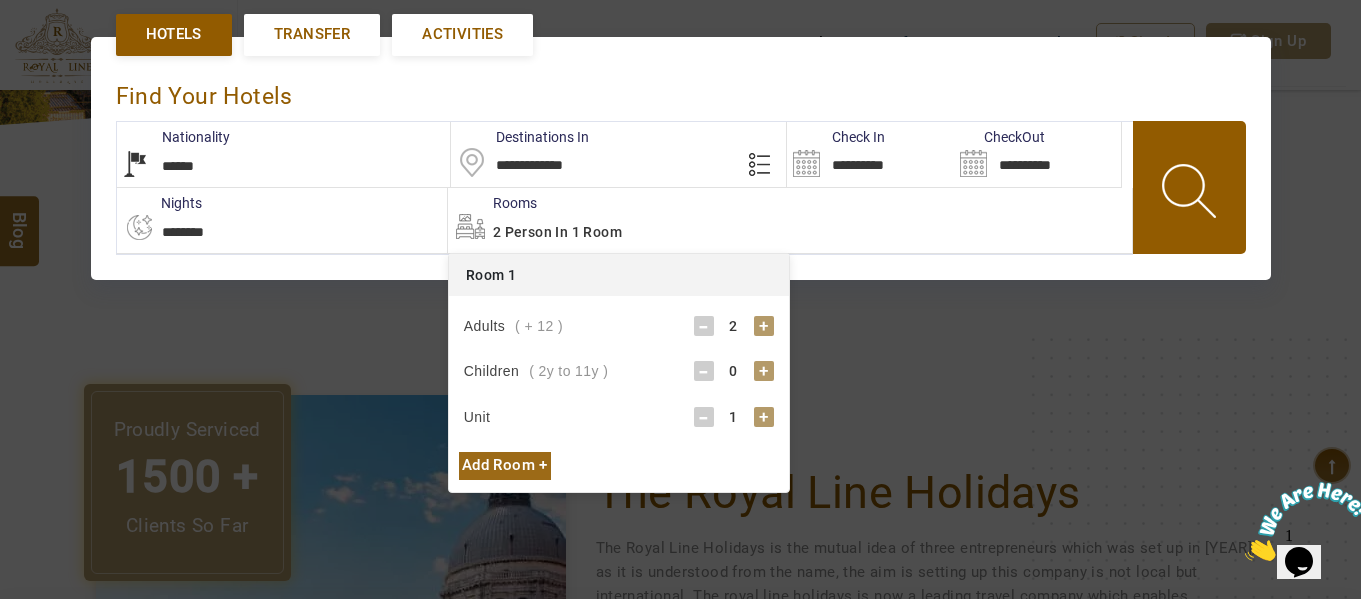 click on "+" at bounding box center (764, 371) 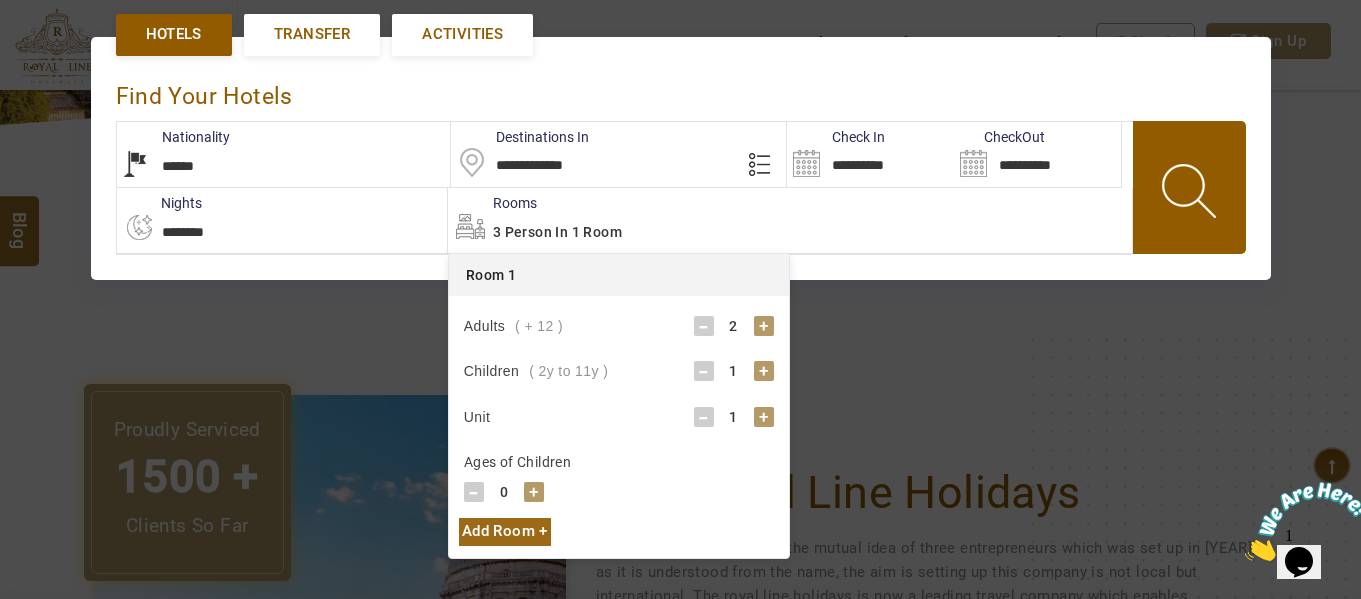 click on "+" at bounding box center (764, 371) 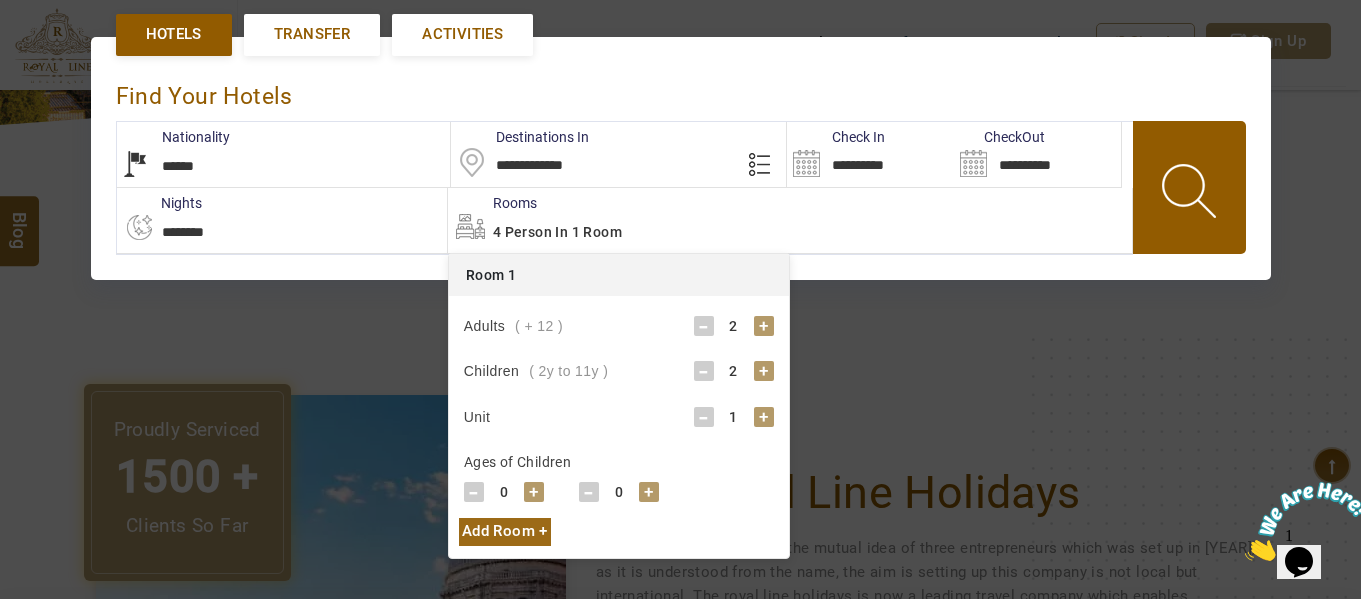 click on "+" at bounding box center (764, 371) 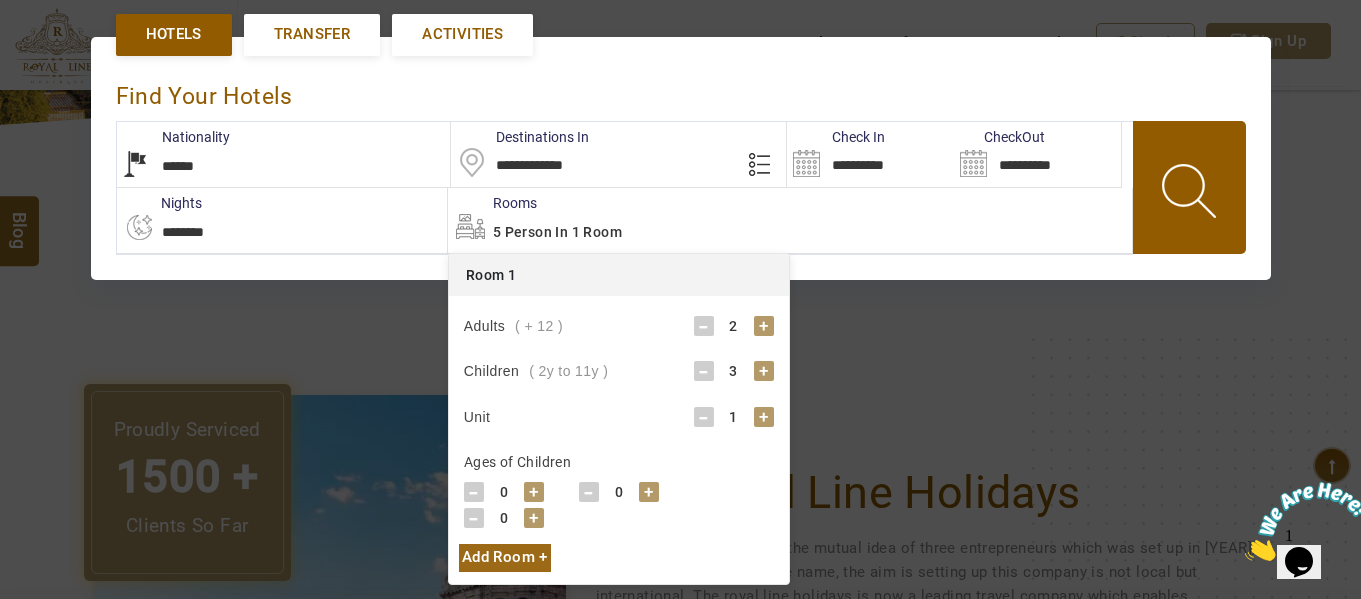 click on "+" at bounding box center [764, 371] 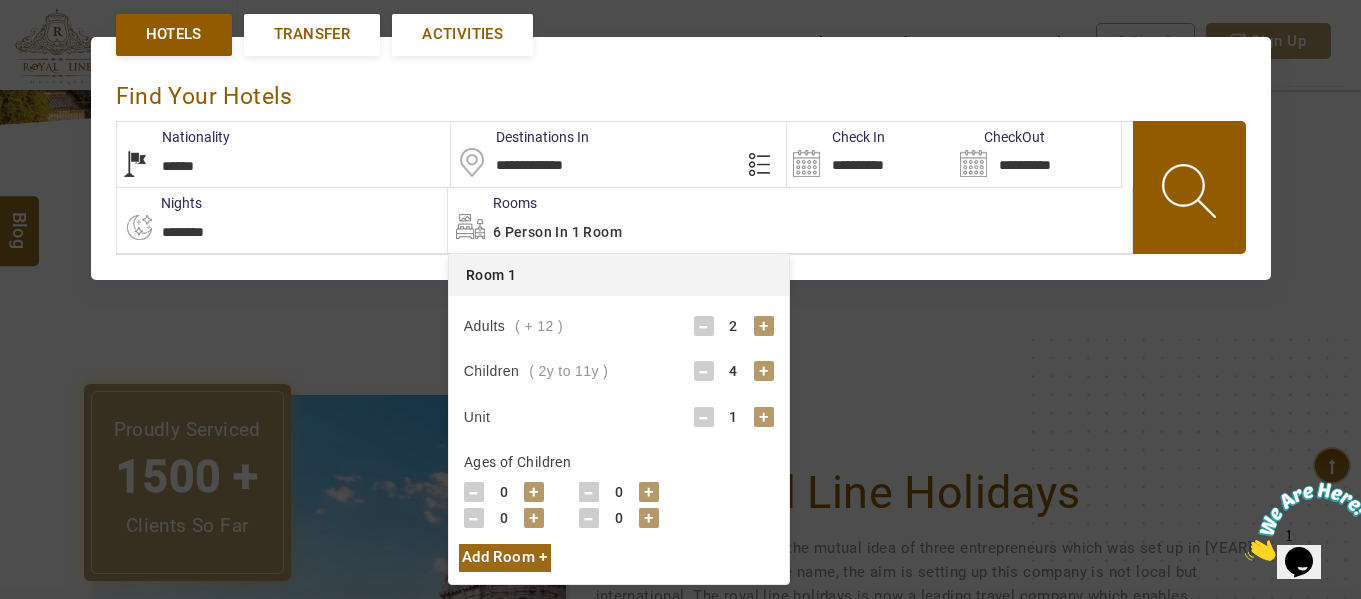 click on "+" at bounding box center [764, 371] 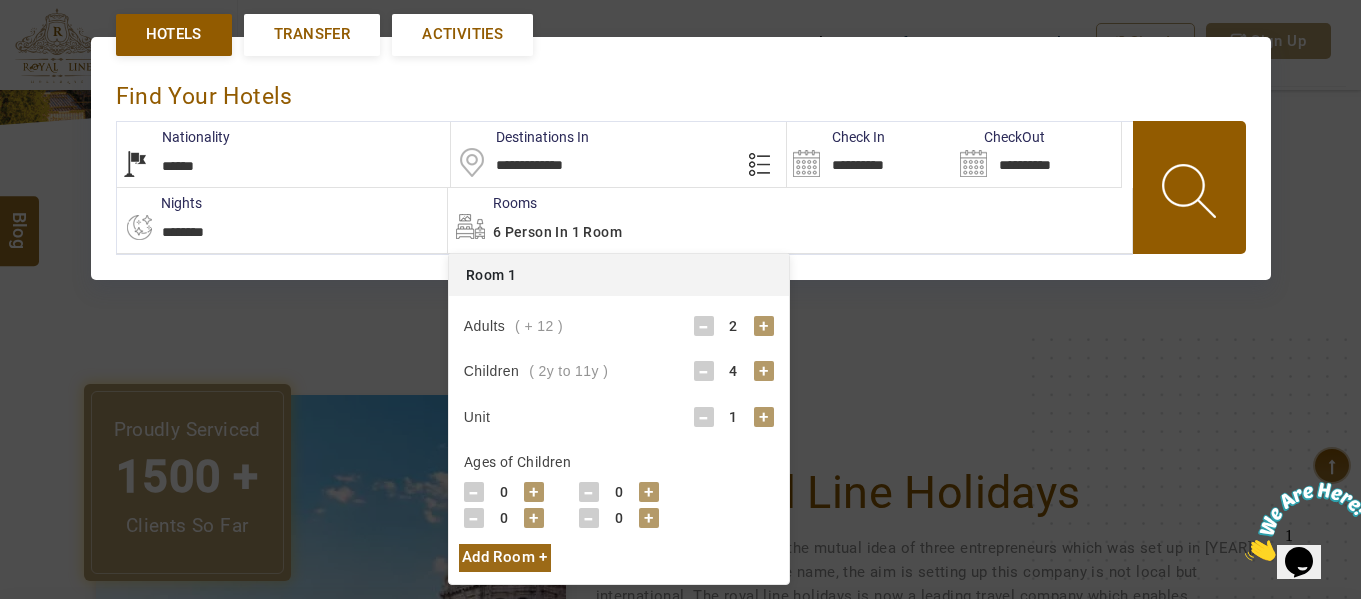 click on "+" at bounding box center [764, 326] 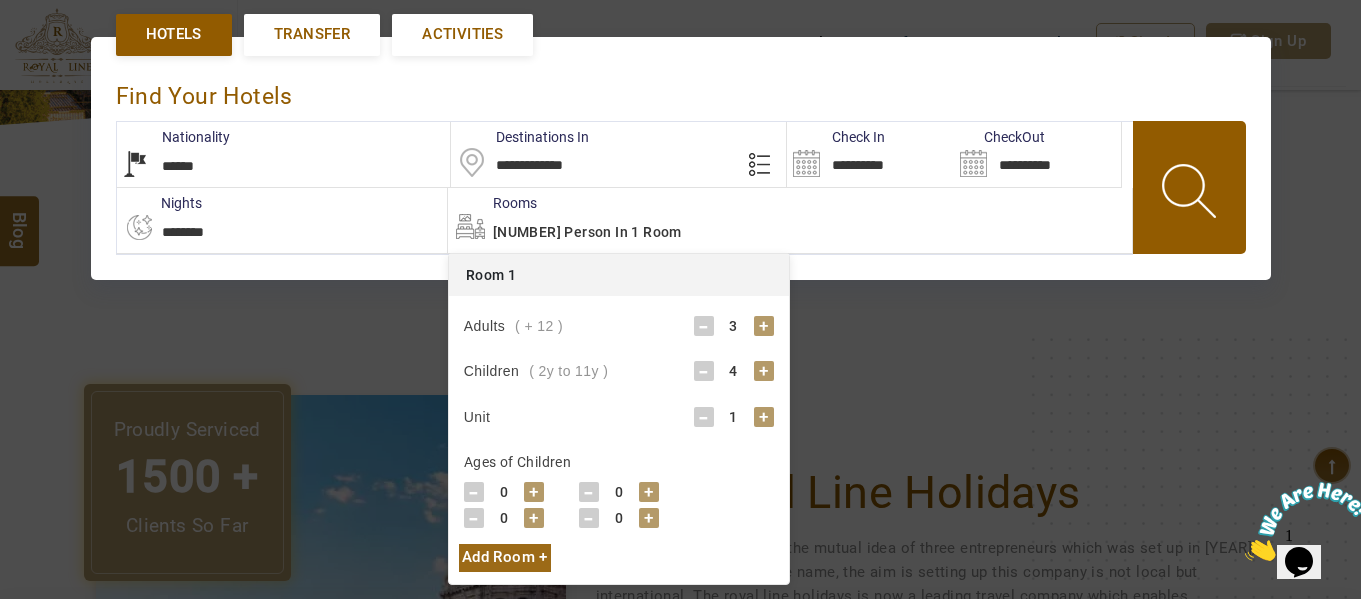 click on "+" at bounding box center (534, 492) 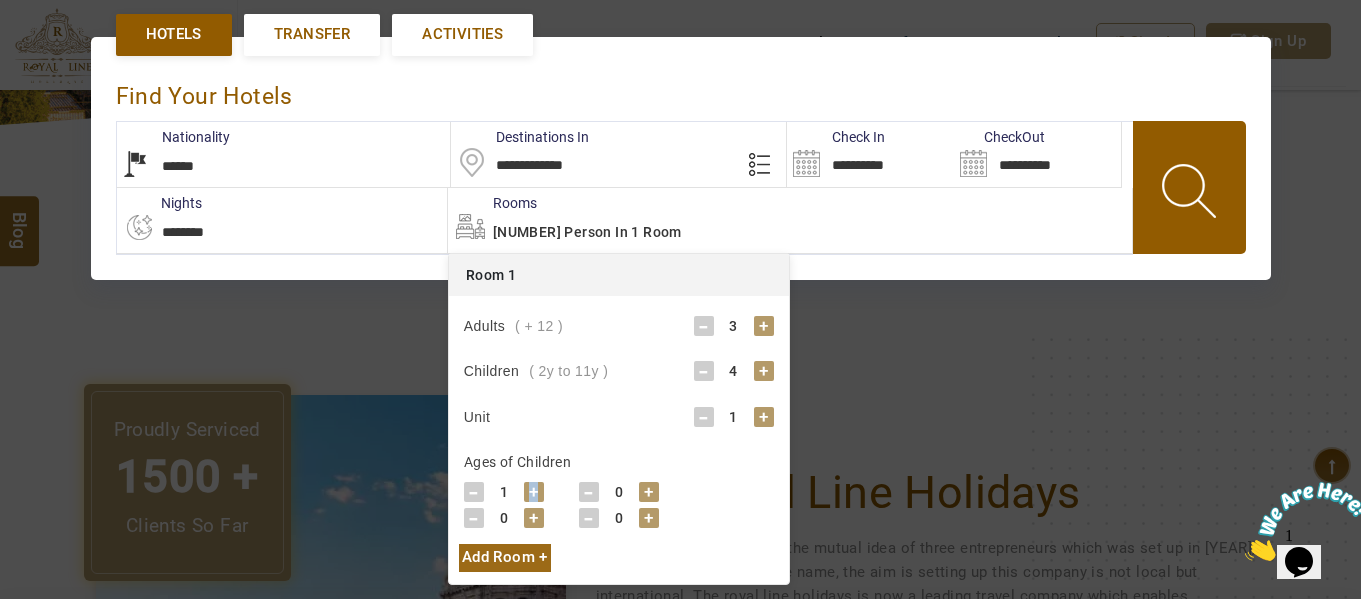 click on "+" at bounding box center [534, 492] 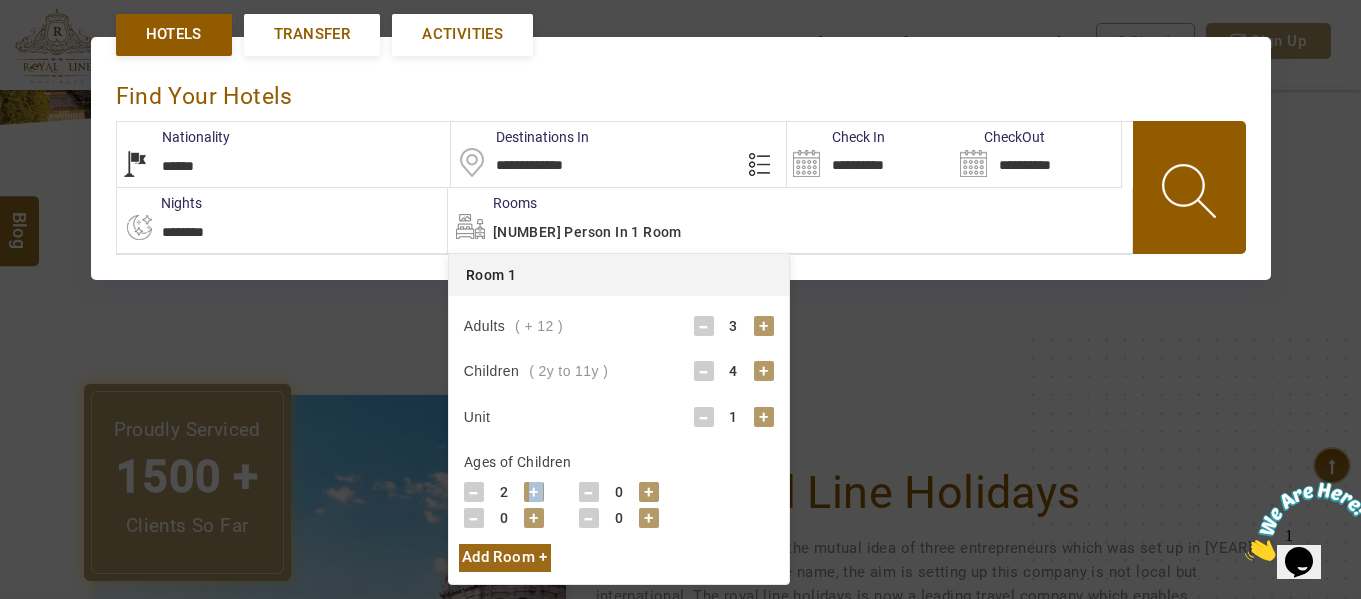 click on "+" at bounding box center [534, 492] 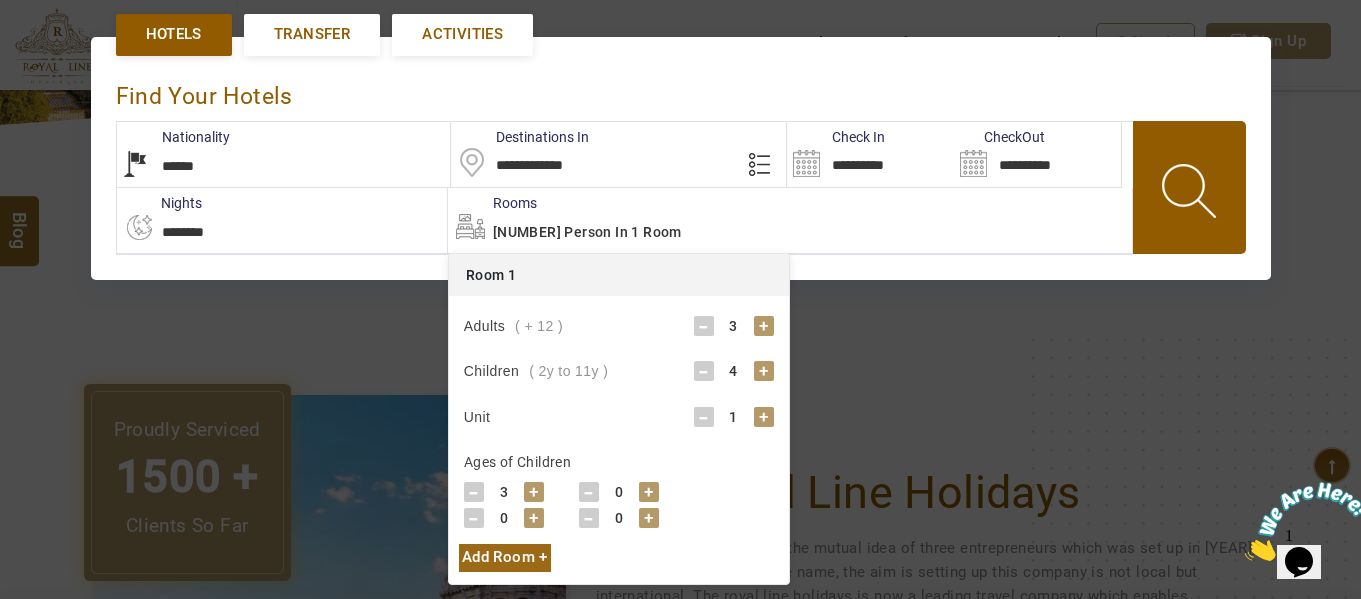 click on "+" at bounding box center [649, 492] 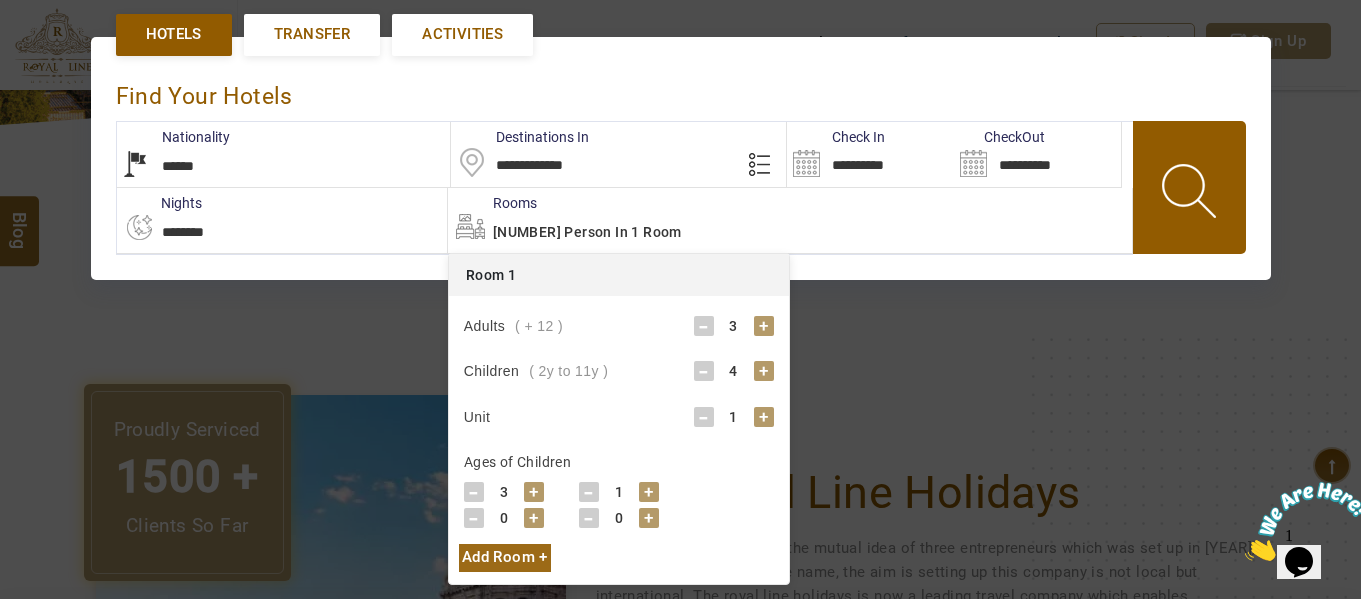 click on "+" at bounding box center (649, 492) 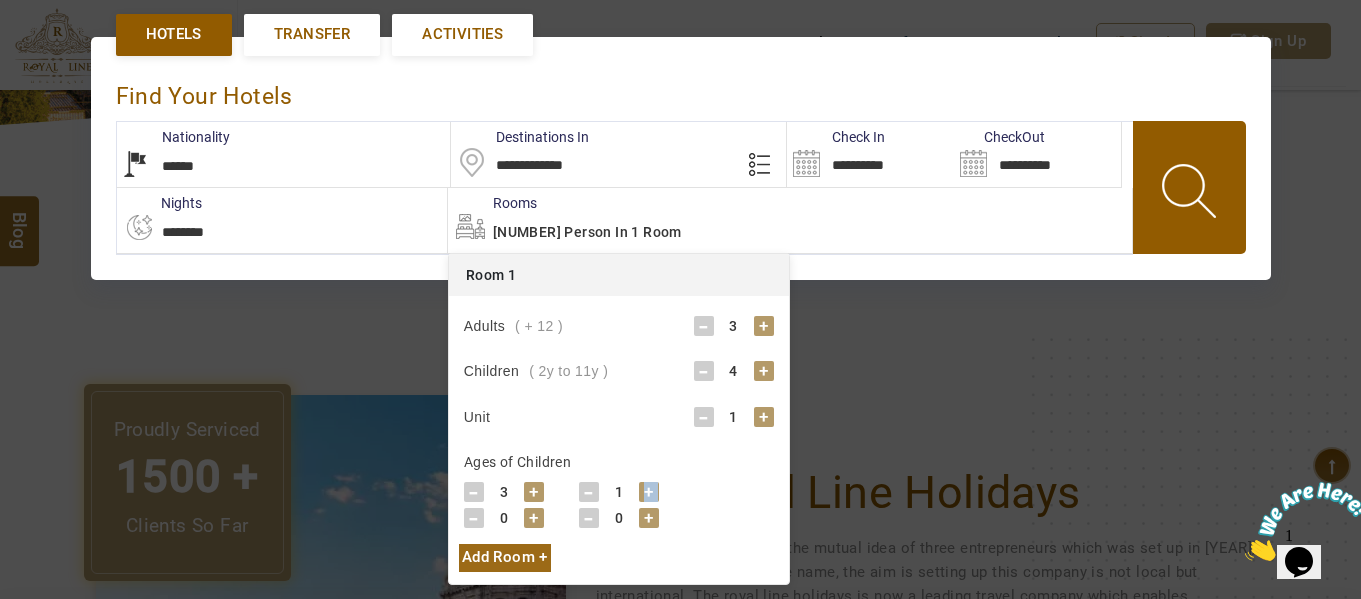 click on "+" at bounding box center (649, 492) 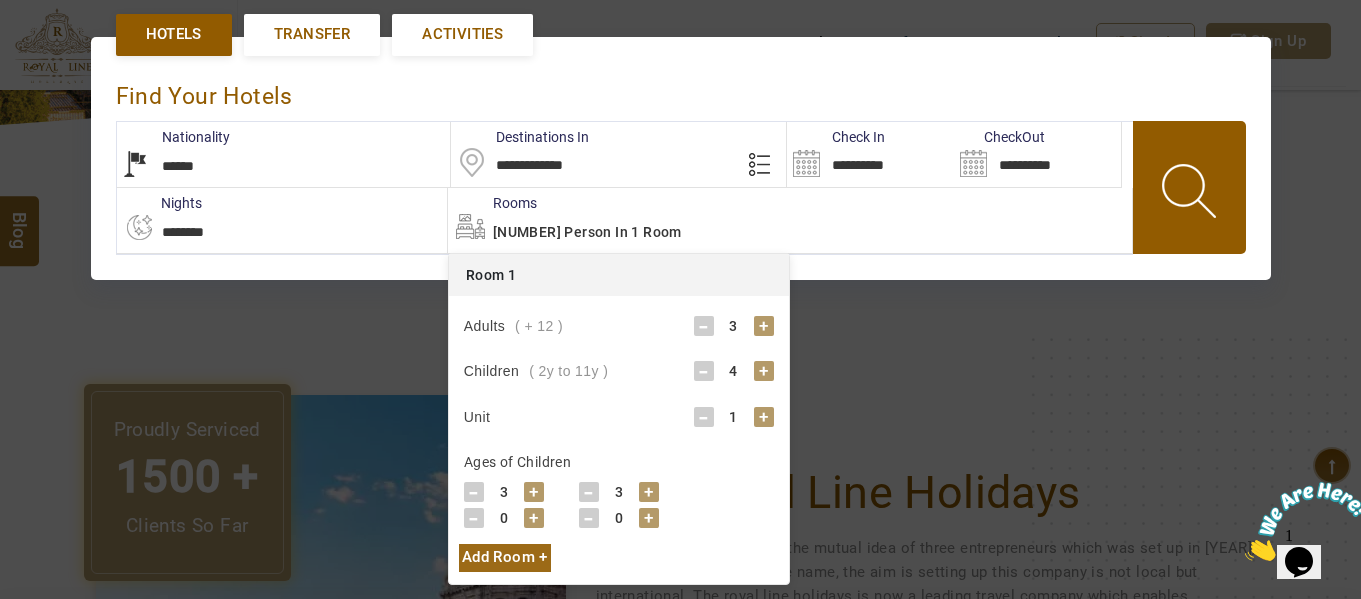 click on "+" at bounding box center [649, 518] 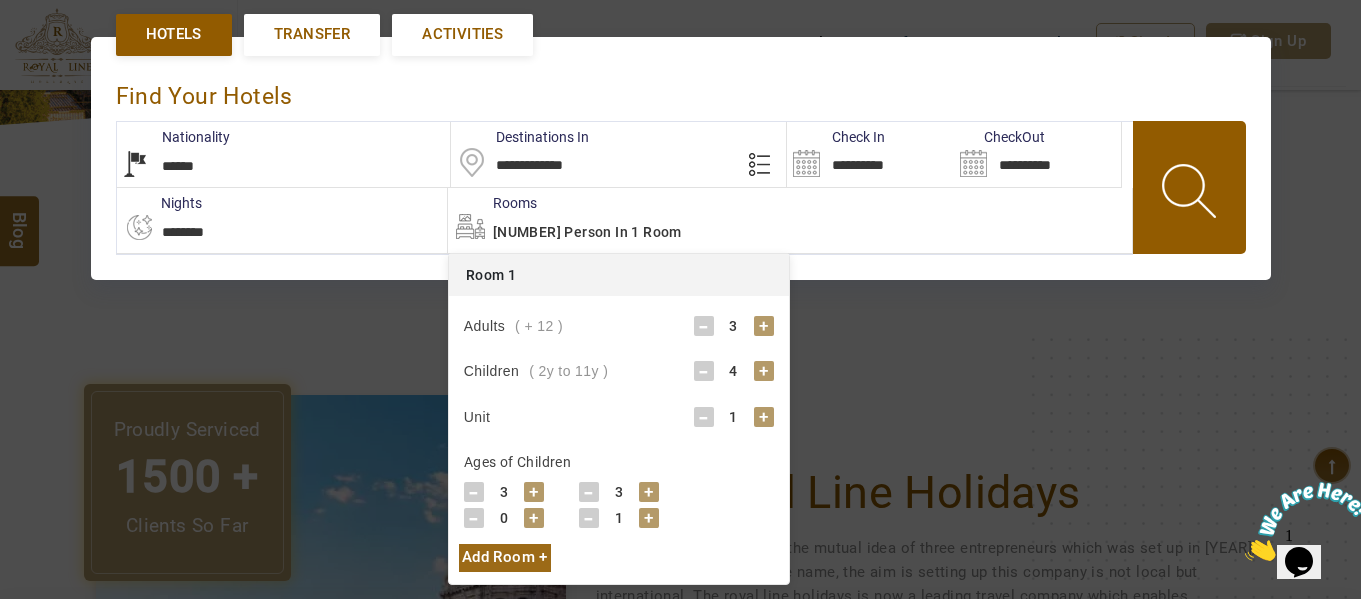 click on "+" at bounding box center (649, 518) 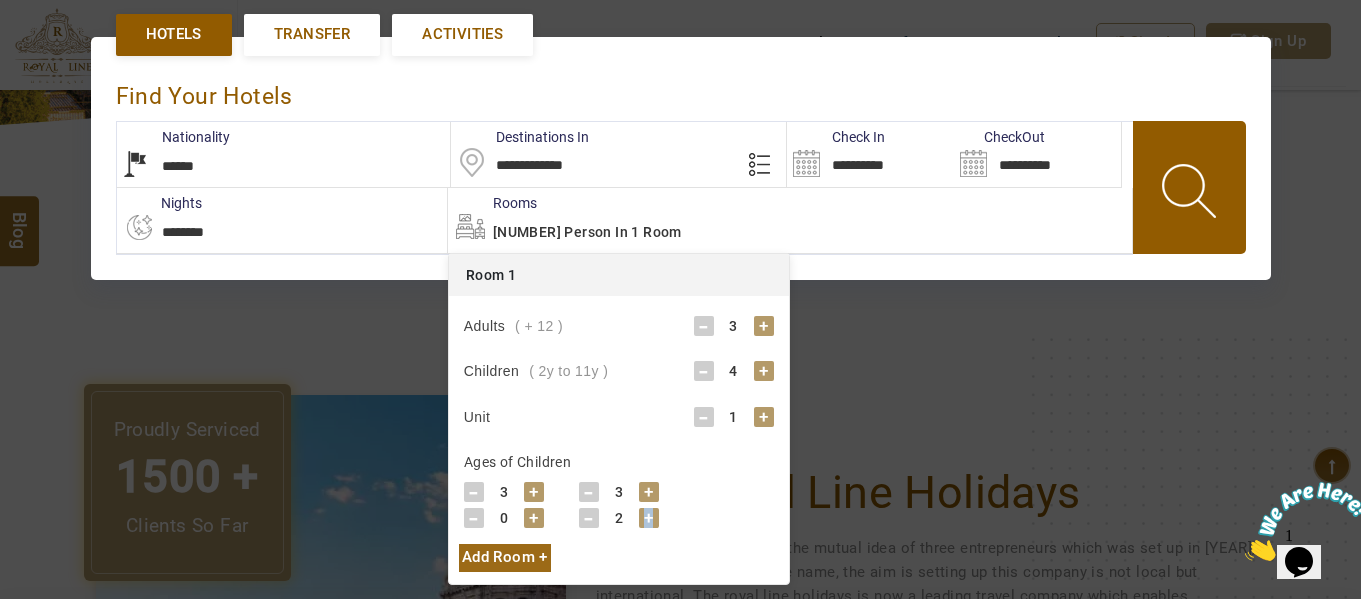 click on "+" at bounding box center (649, 518) 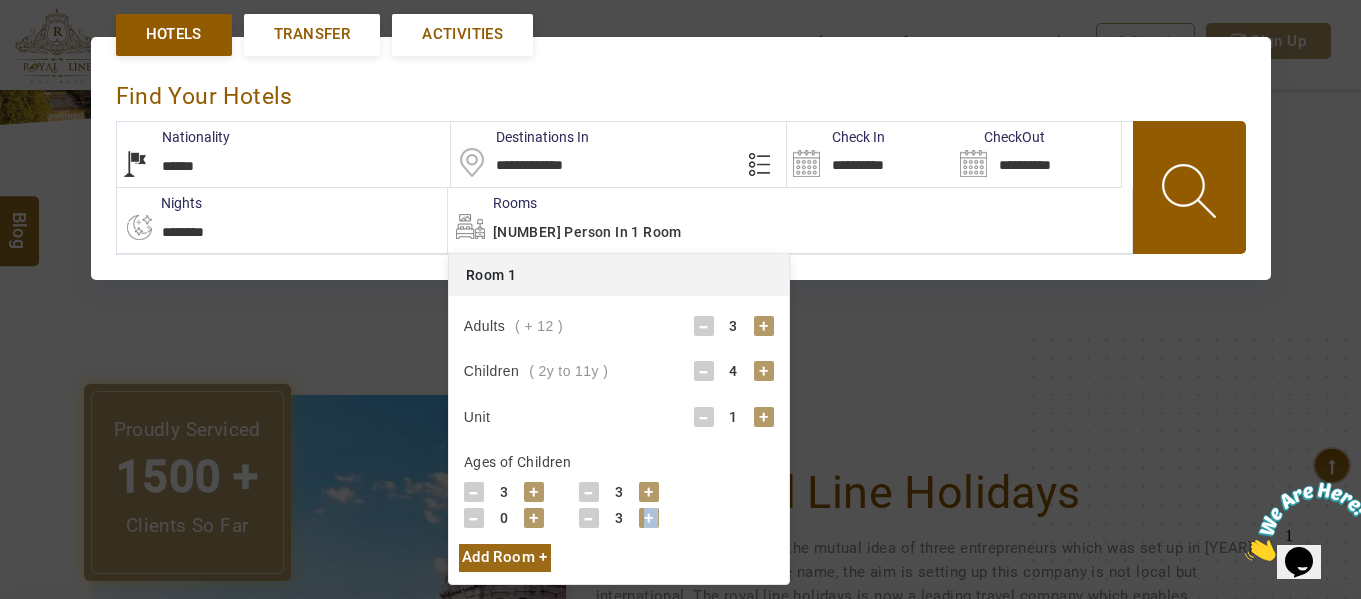 click on "+" at bounding box center [649, 518] 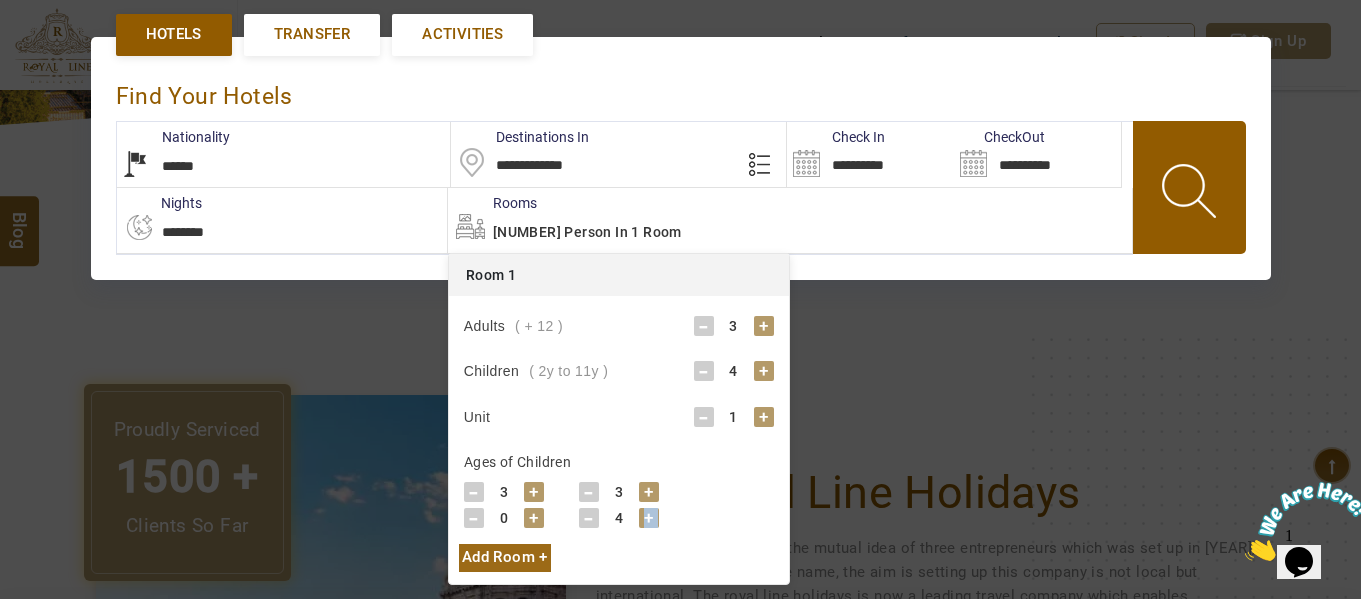 click on "Ages of Children - 3 + - 3 + - 0 + - 4 +" at bounding box center (619, 488) 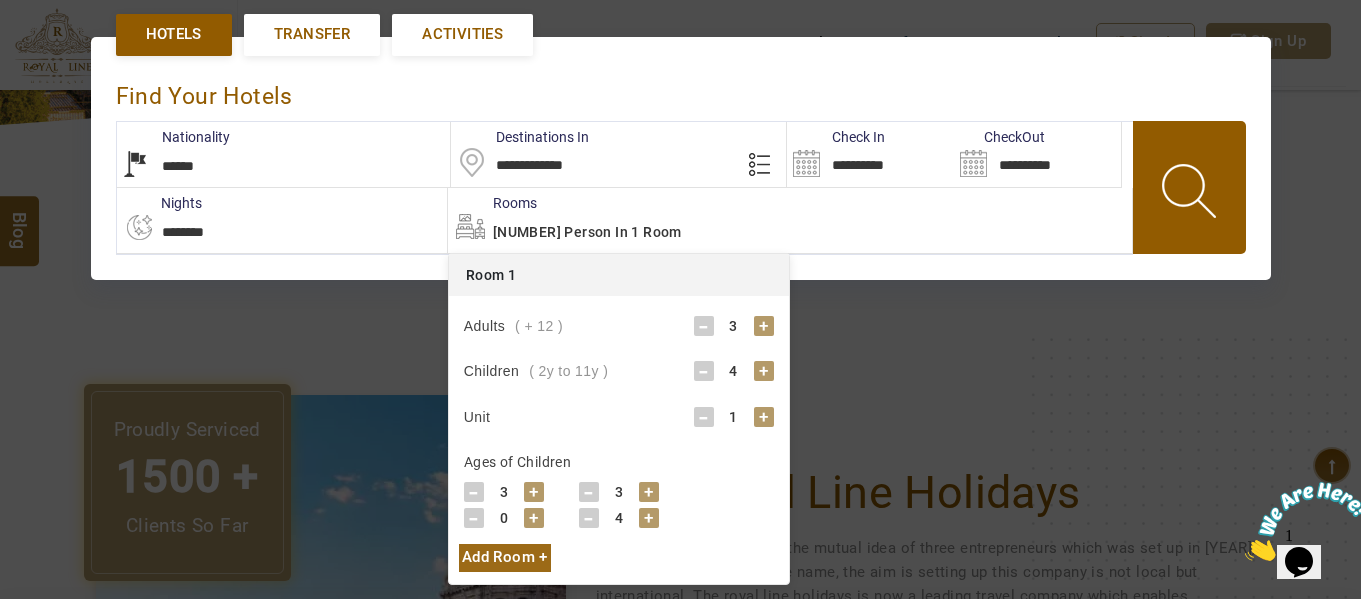 click on "+" at bounding box center (649, 518) 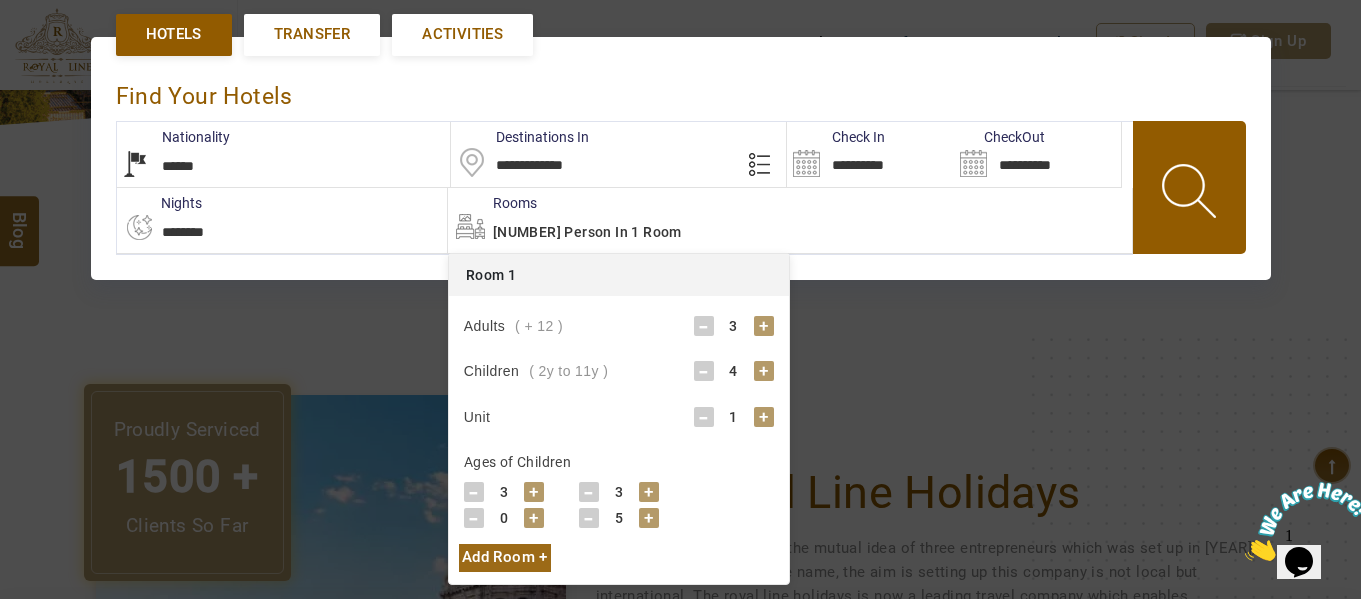 click on "Ages of Children - 3 + - 3 + - 0 + - 5 +" at bounding box center (619, 488) 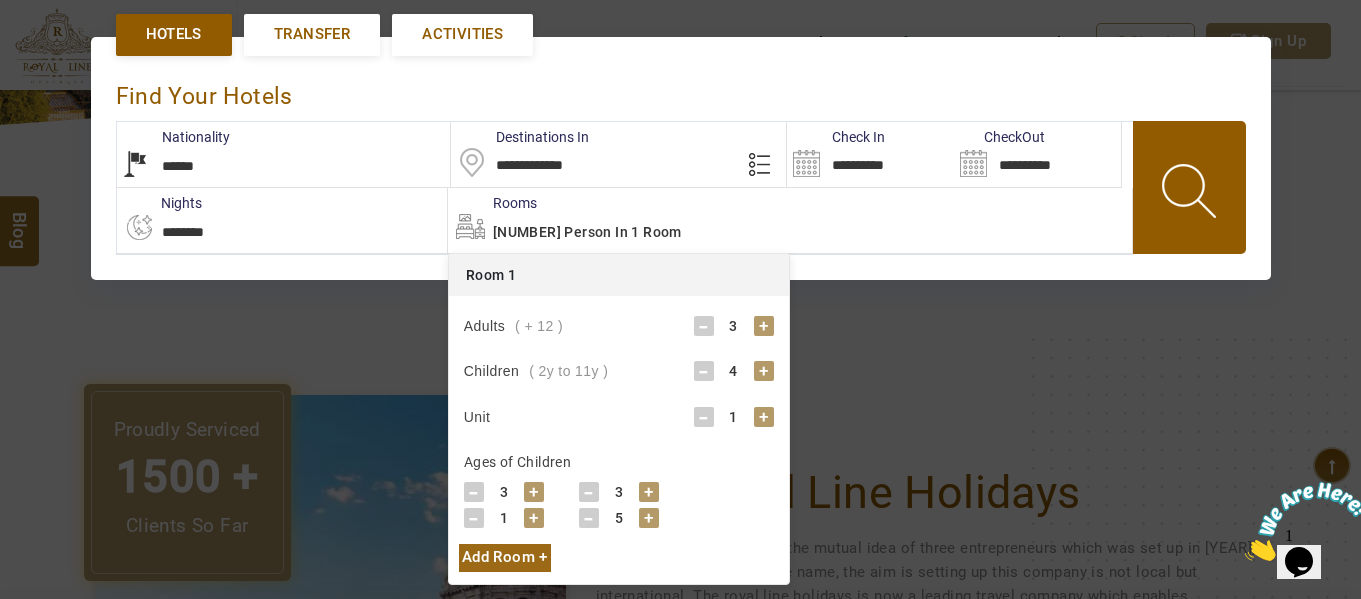 click on "+" at bounding box center [534, 518] 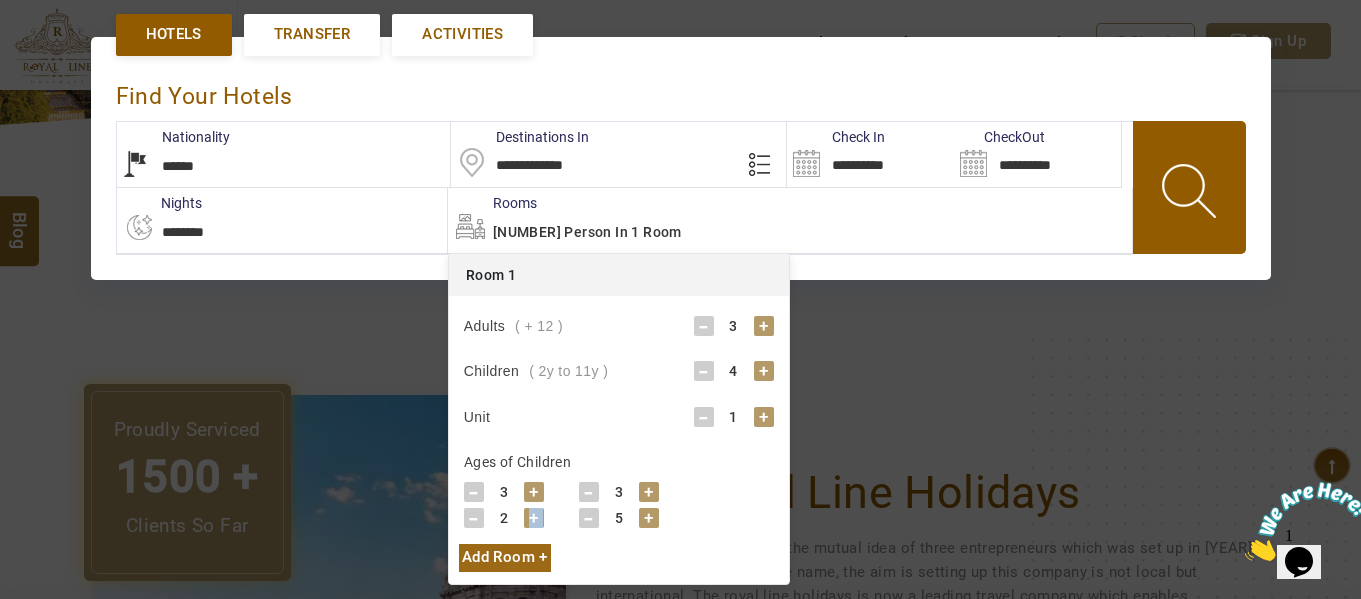 click on "+" at bounding box center [534, 518] 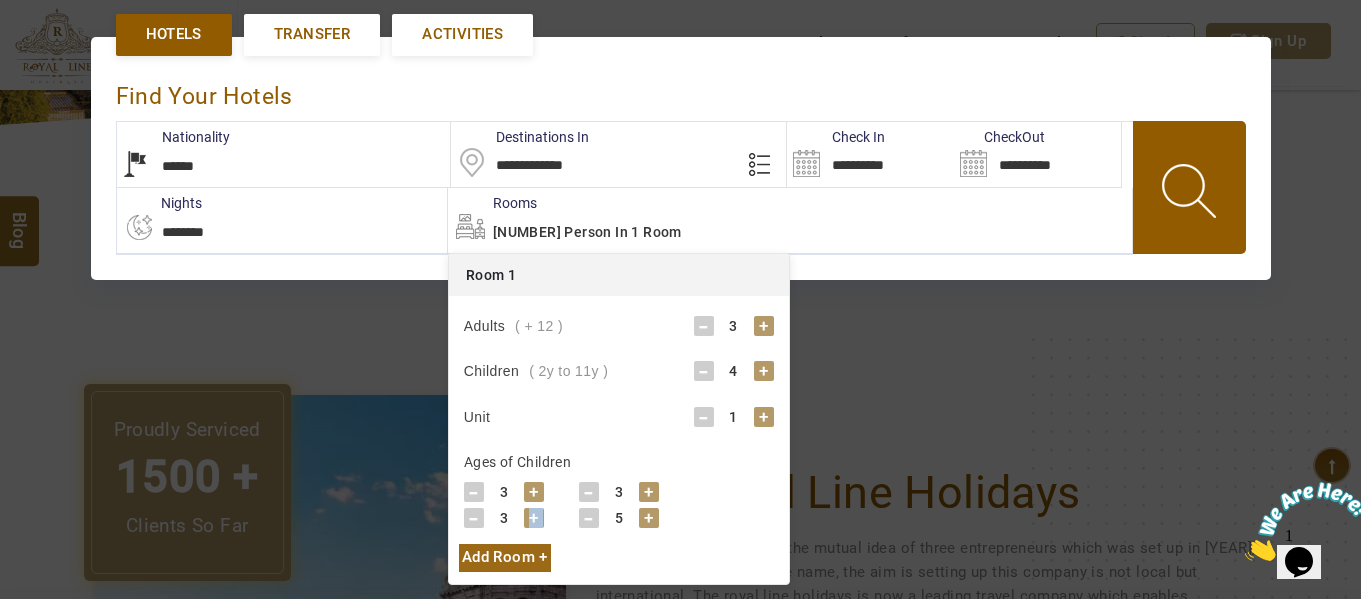 click at bounding box center [1191, 194] 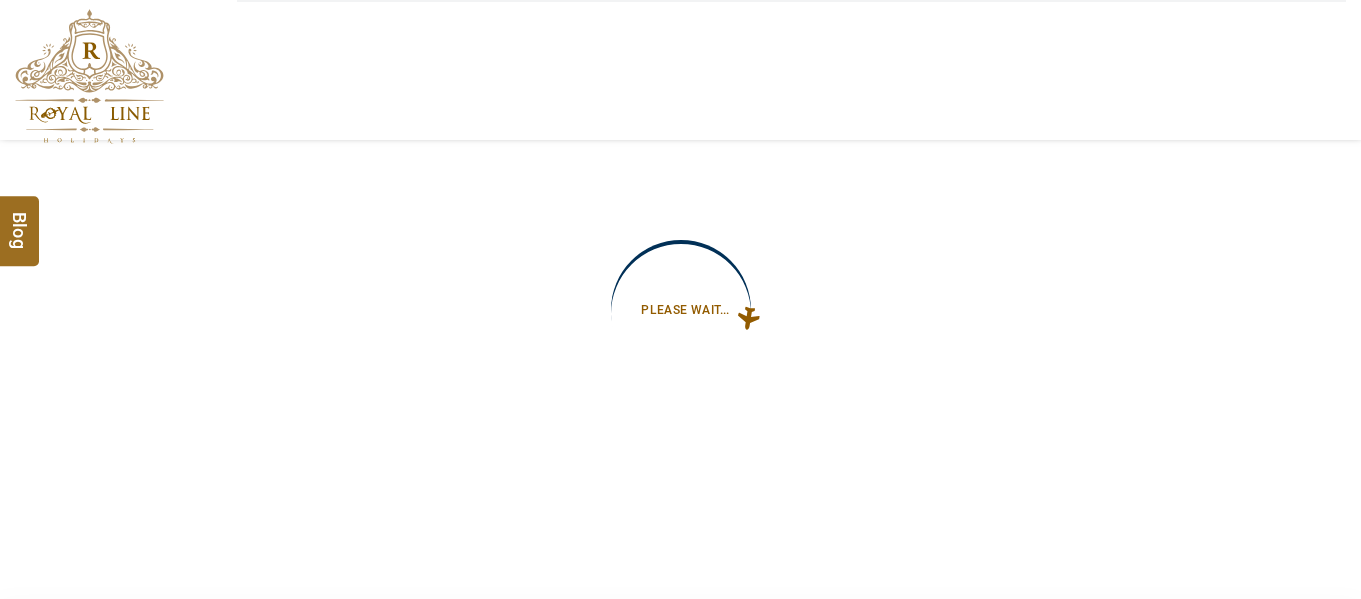 type on "**********" 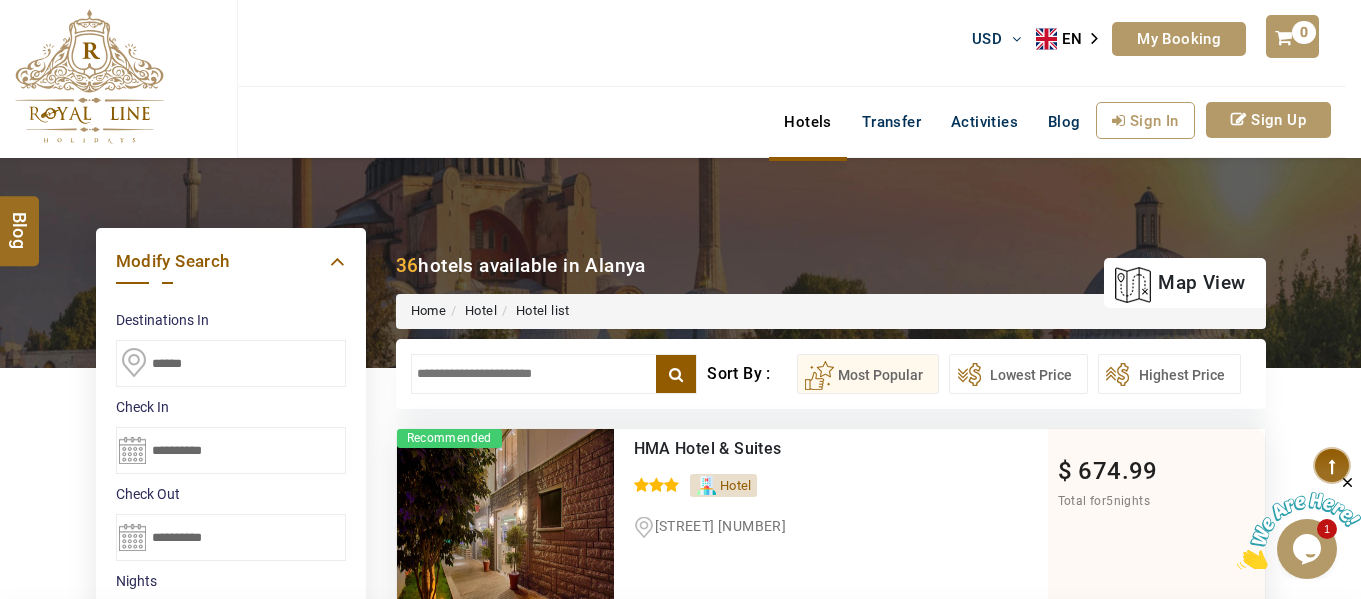 scroll, scrollTop: 0, scrollLeft: 0, axis: both 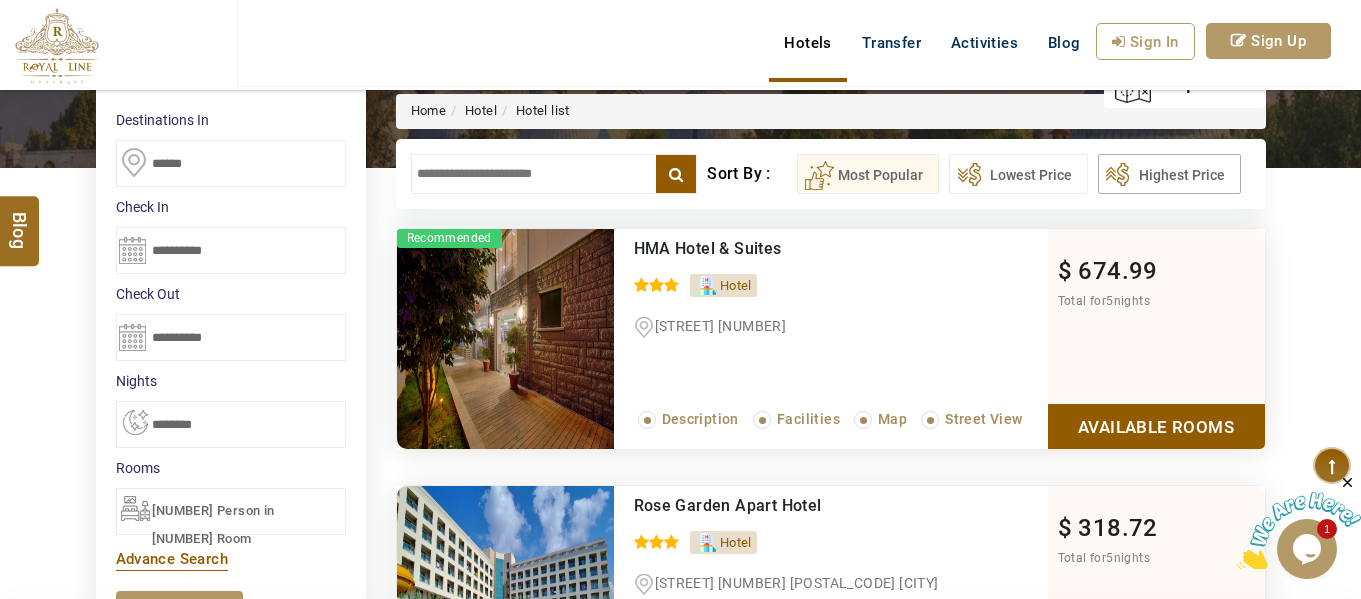 click on "Highest Price" at bounding box center [1169, 174] 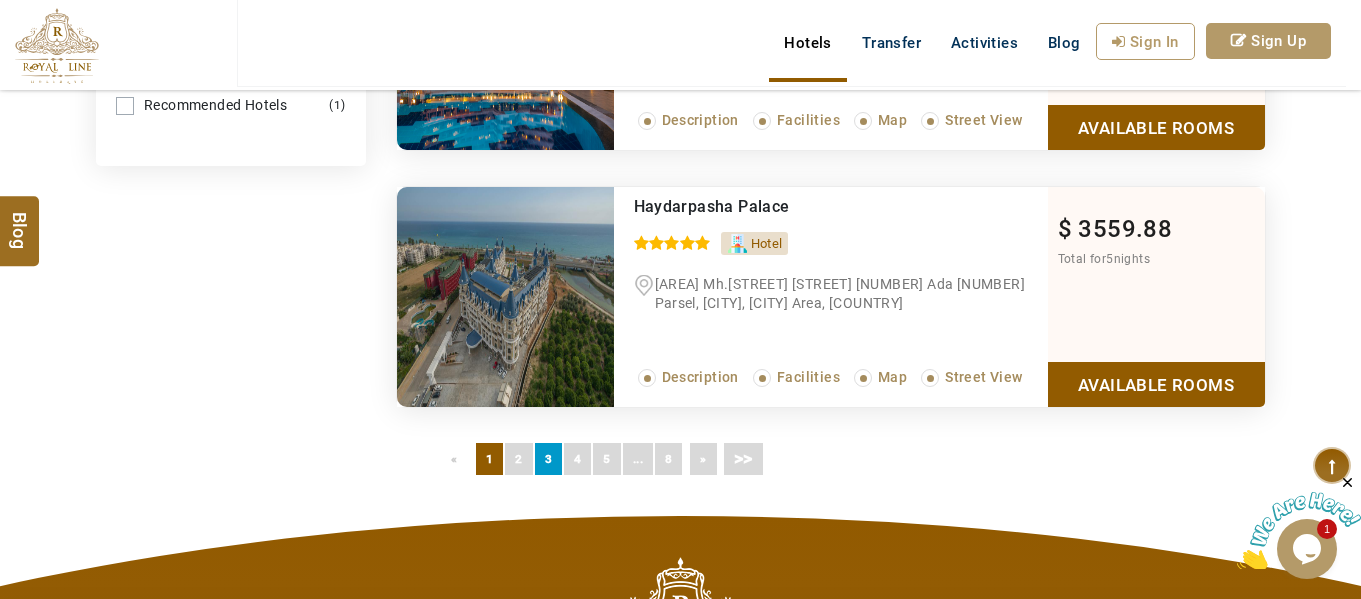 scroll, scrollTop: 1200, scrollLeft: 0, axis: vertical 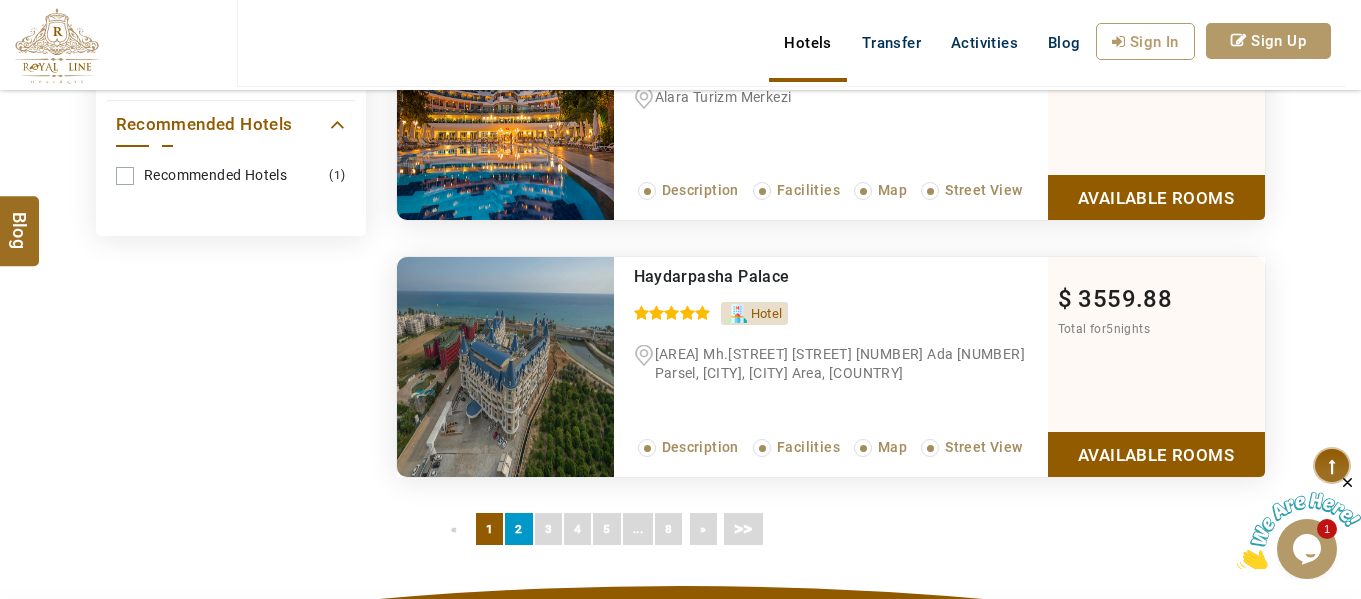 click on "2" at bounding box center (518, 529) 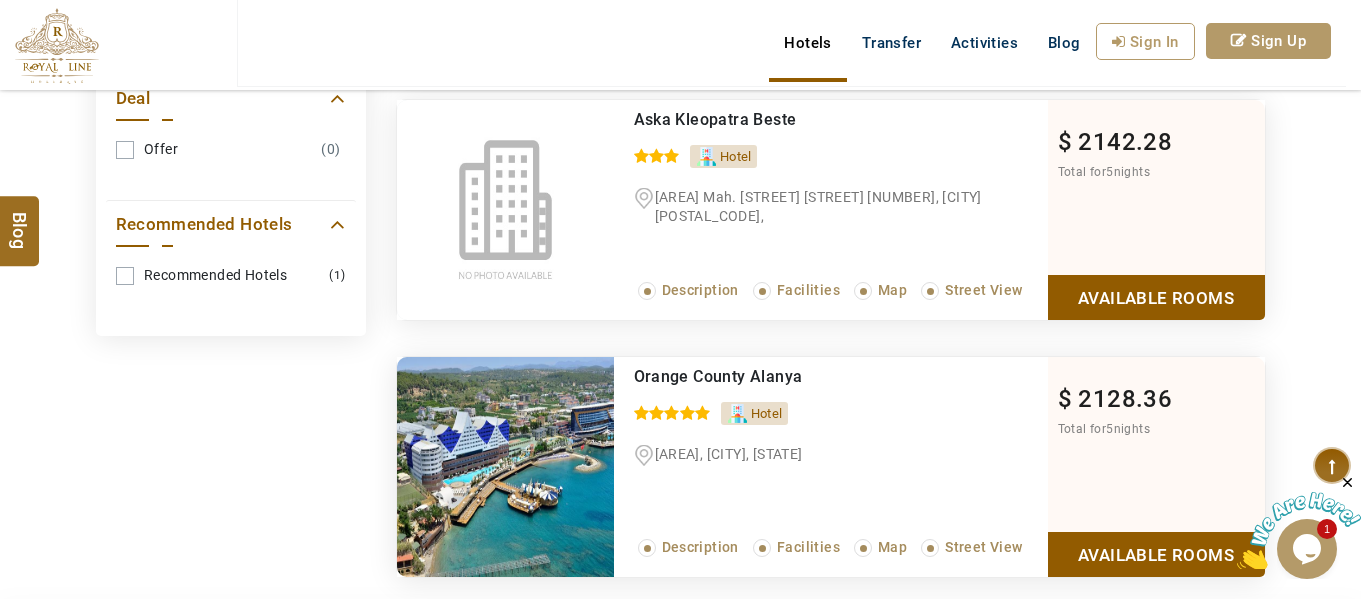 scroll, scrollTop: 1300, scrollLeft: 0, axis: vertical 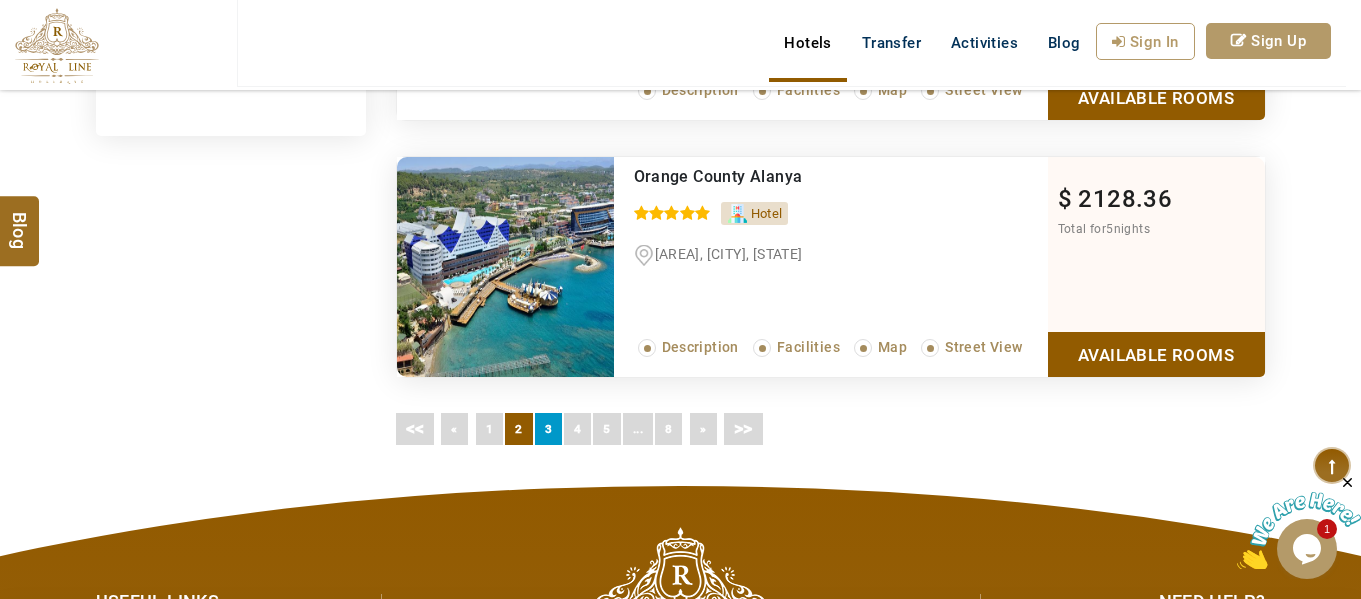 click on "3" at bounding box center (548, 429) 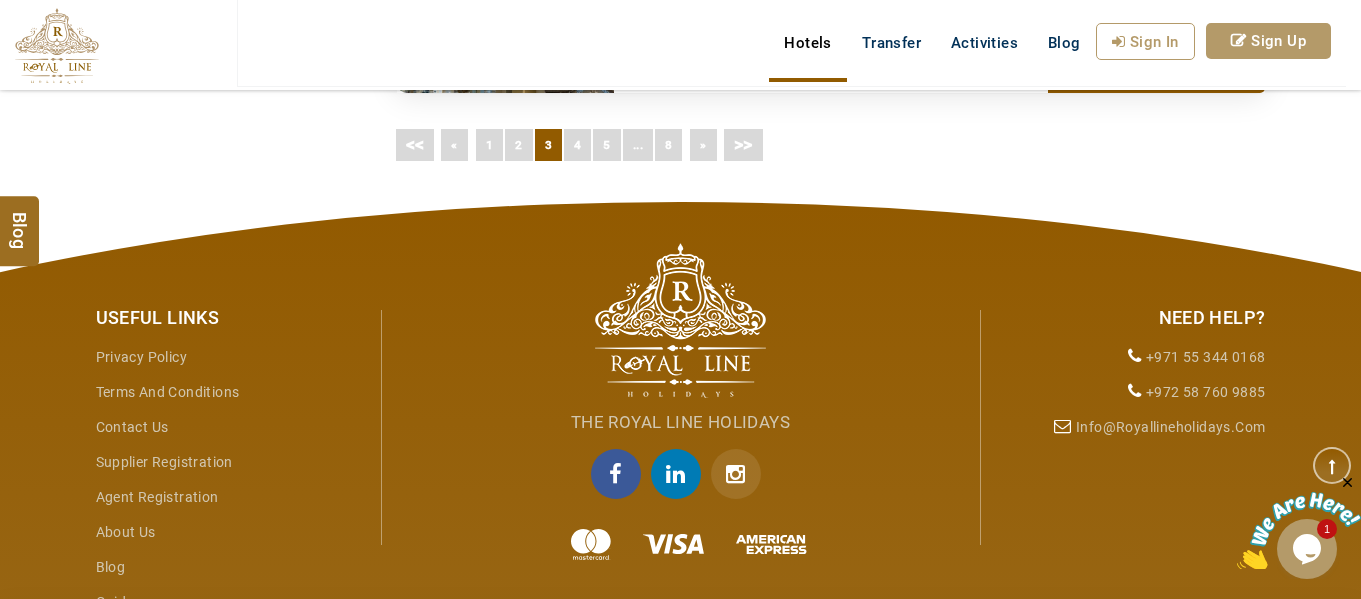 scroll, scrollTop: 1600, scrollLeft: 0, axis: vertical 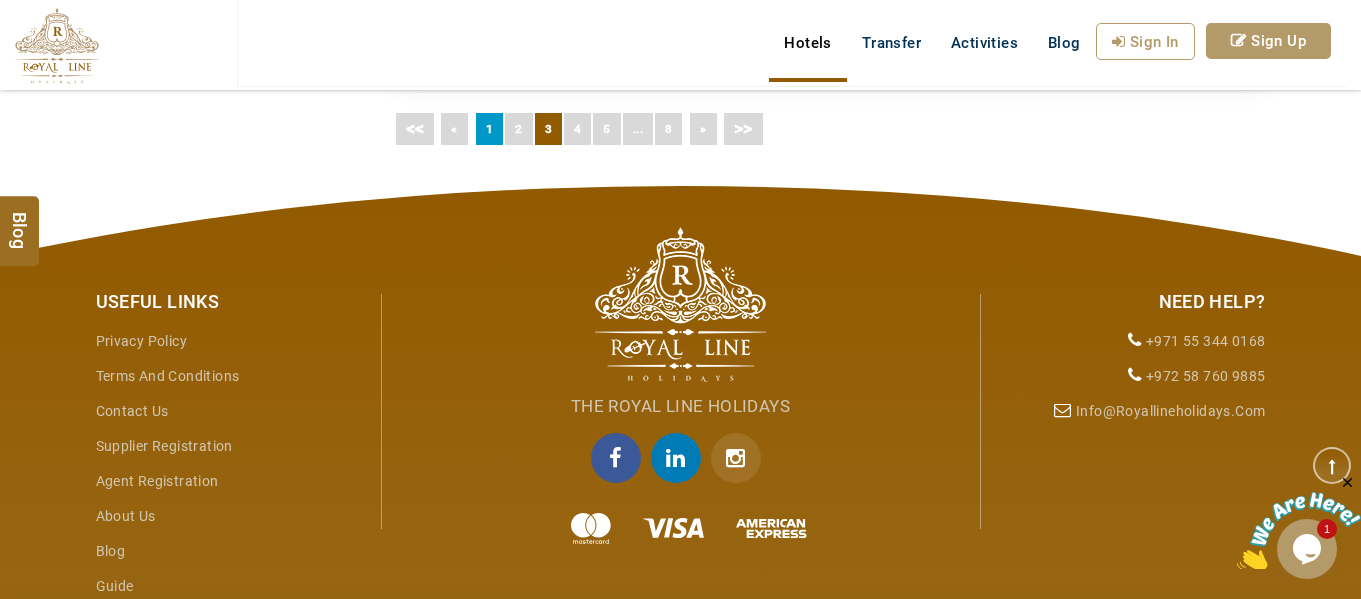 click on "1" at bounding box center (489, 129) 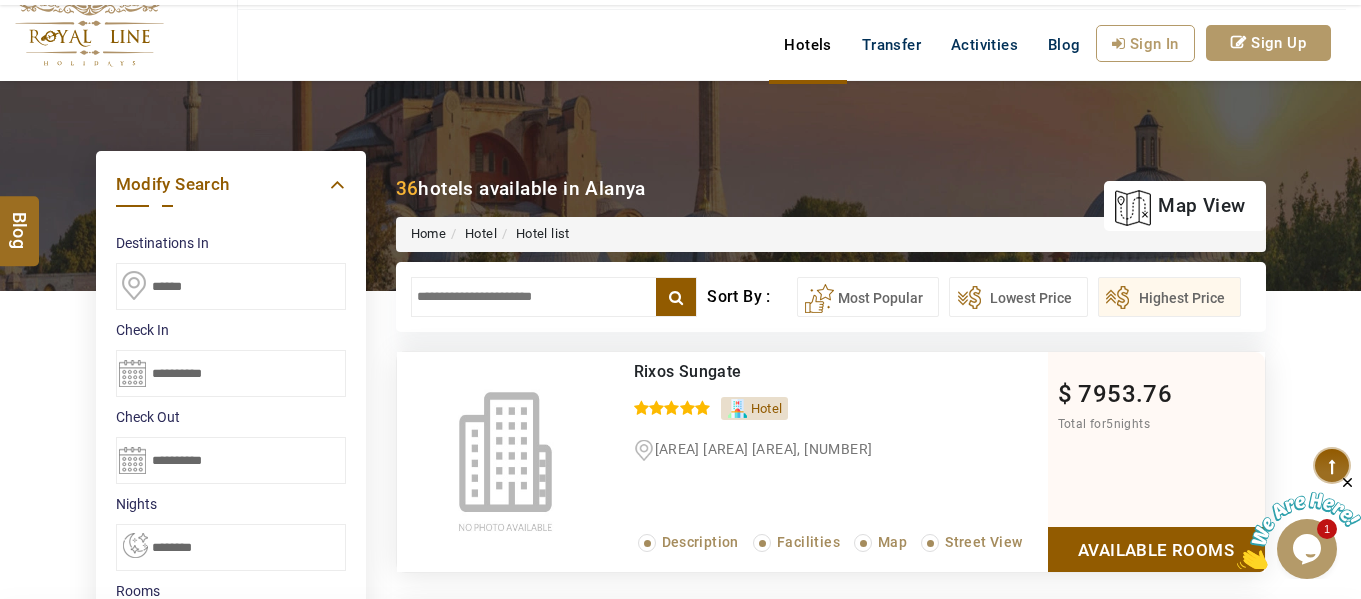 scroll, scrollTop: 200, scrollLeft: 0, axis: vertical 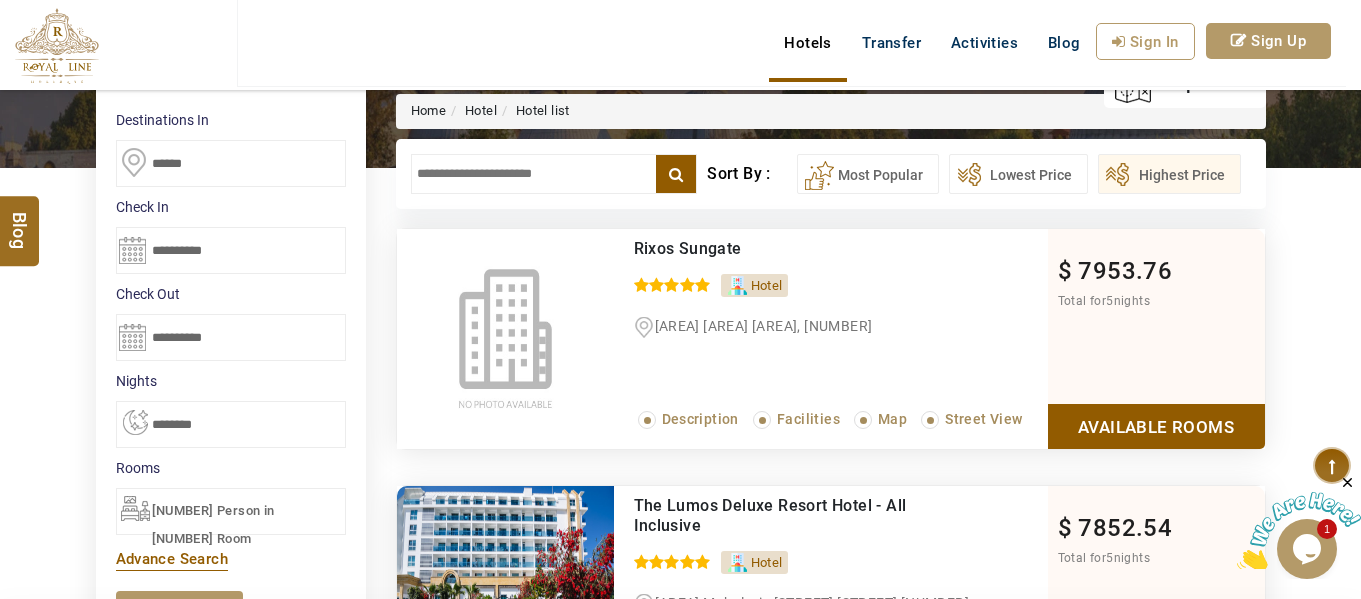 click on "7 Person in    1 Room" at bounding box center (213, 524) 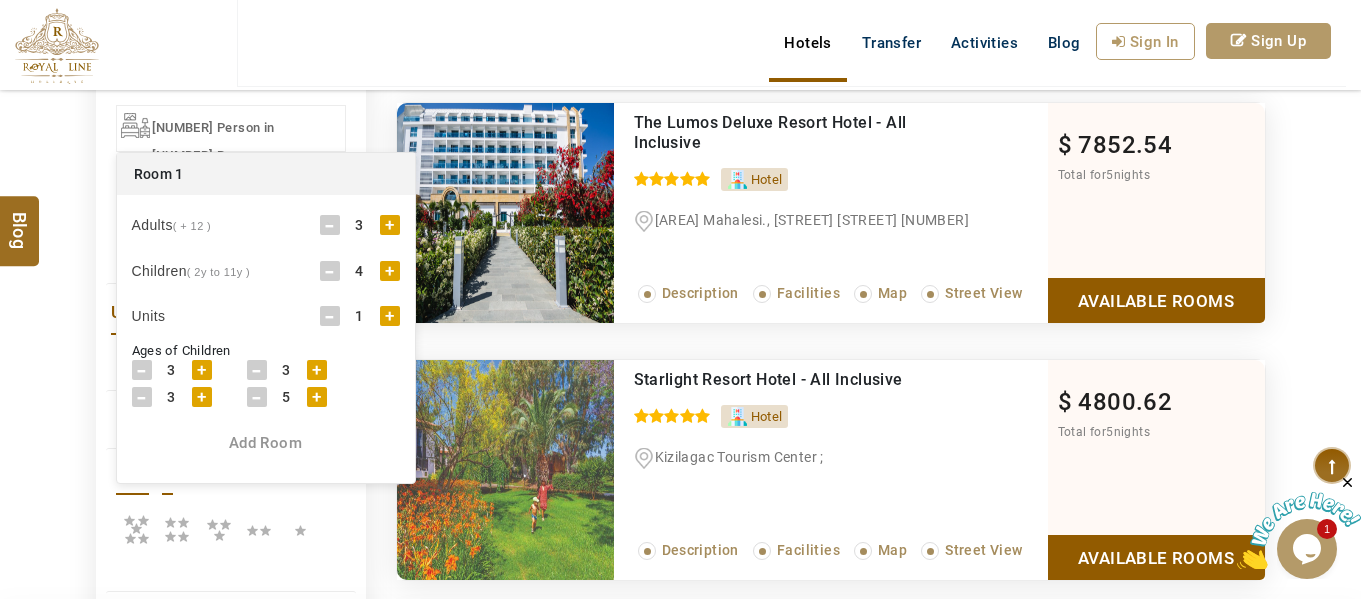 scroll, scrollTop: 600, scrollLeft: 0, axis: vertical 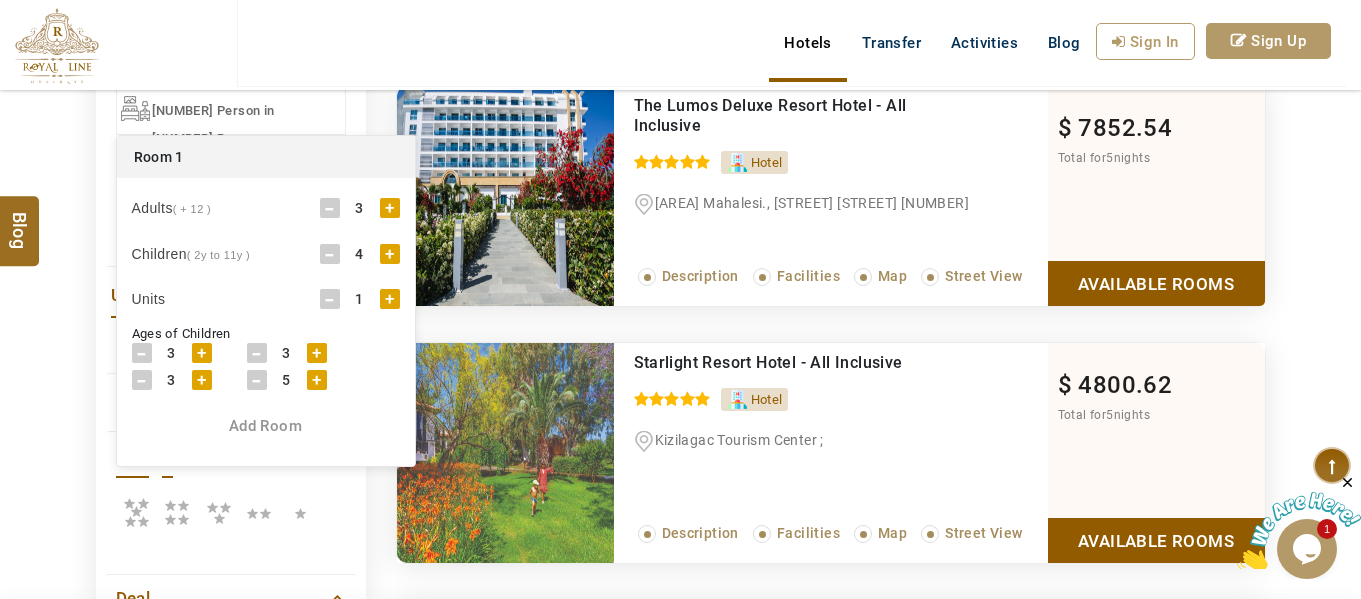 click on "Add Room" at bounding box center (266, 426) 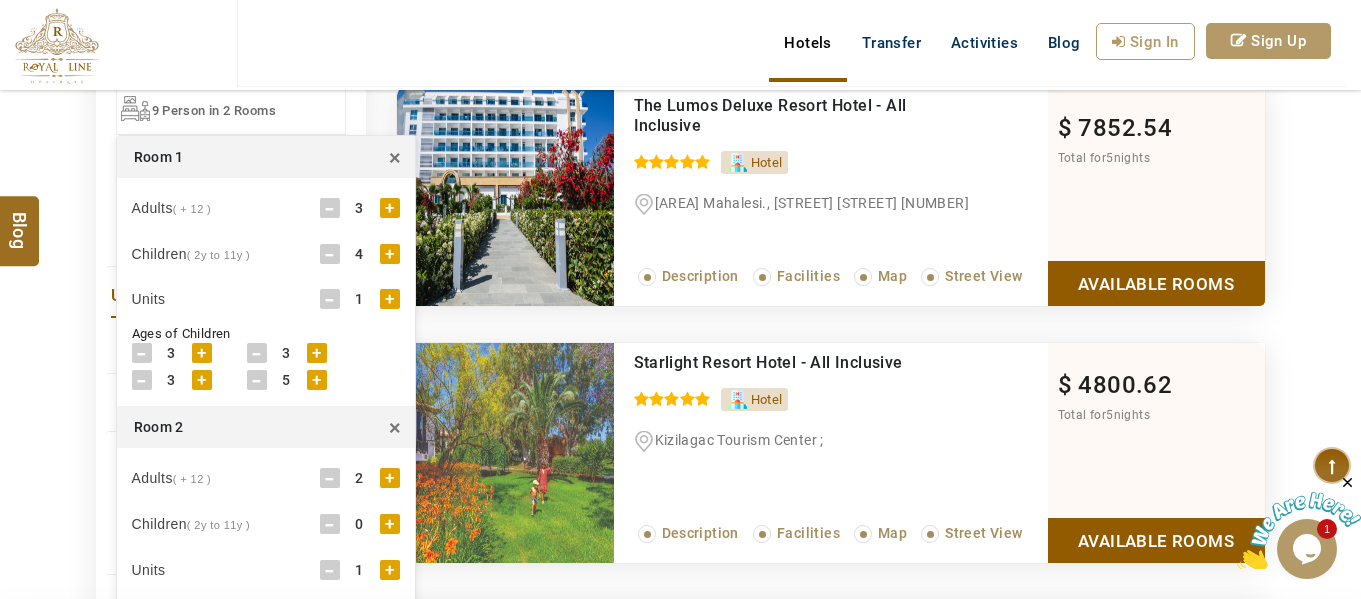 click on "Adults ( + 12 ) - 3 +" at bounding box center (266, 208) 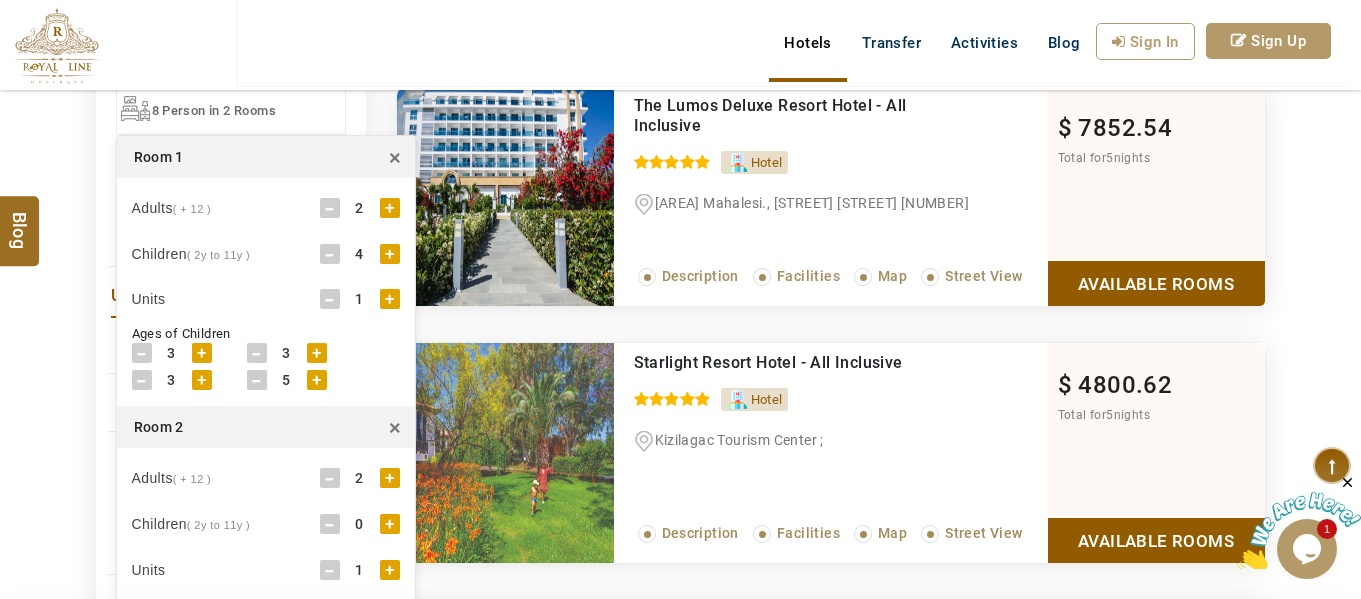click on "-" at bounding box center [330, 254] 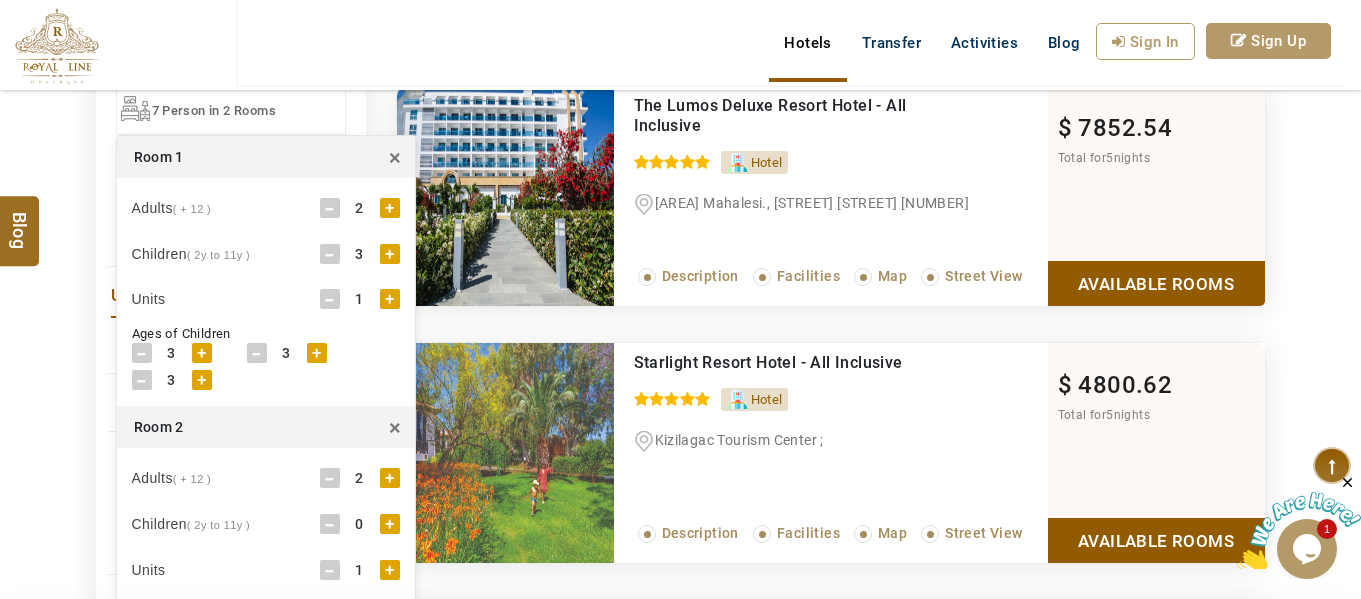 click on "-" at bounding box center (330, 254) 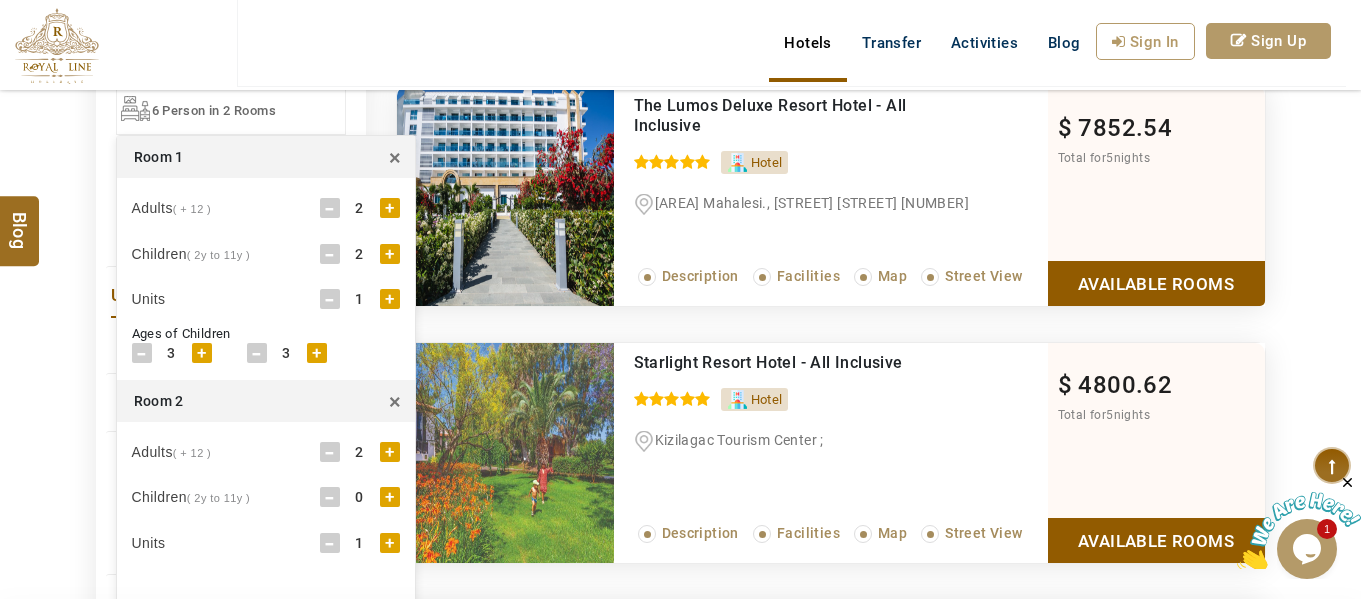 click on "-" at bounding box center (330, 254) 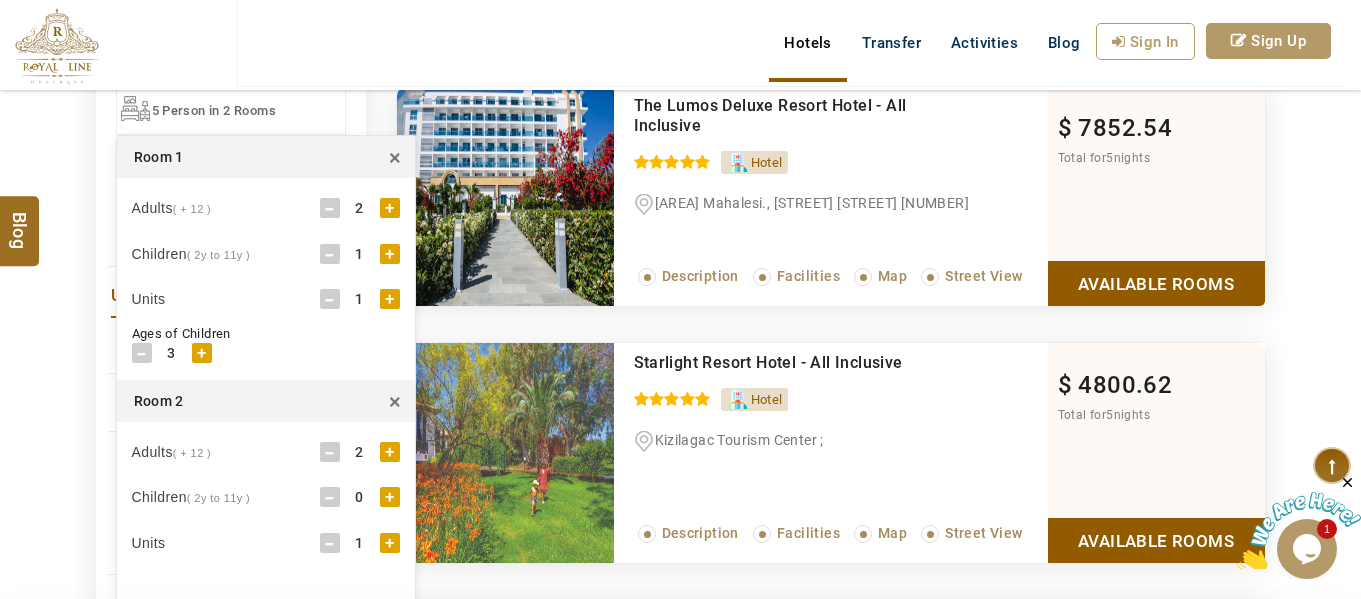 scroll, scrollTop: 700, scrollLeft: 0, axis: vertical 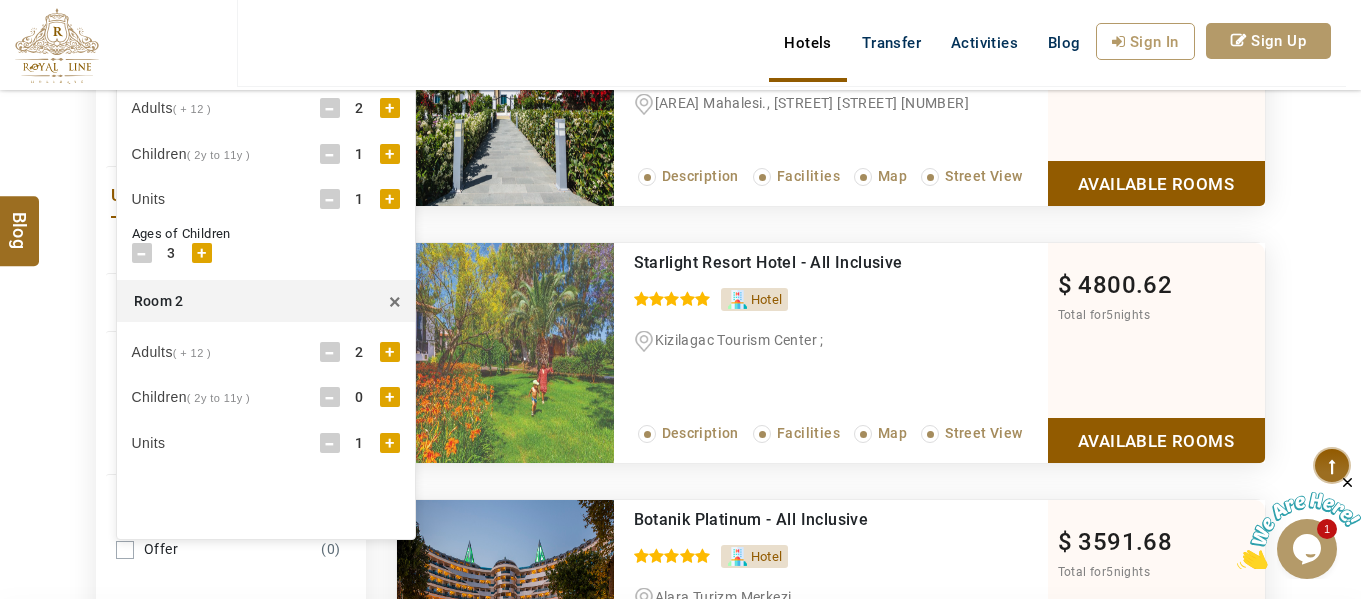 click on "-" at bounding box center [330, 352] 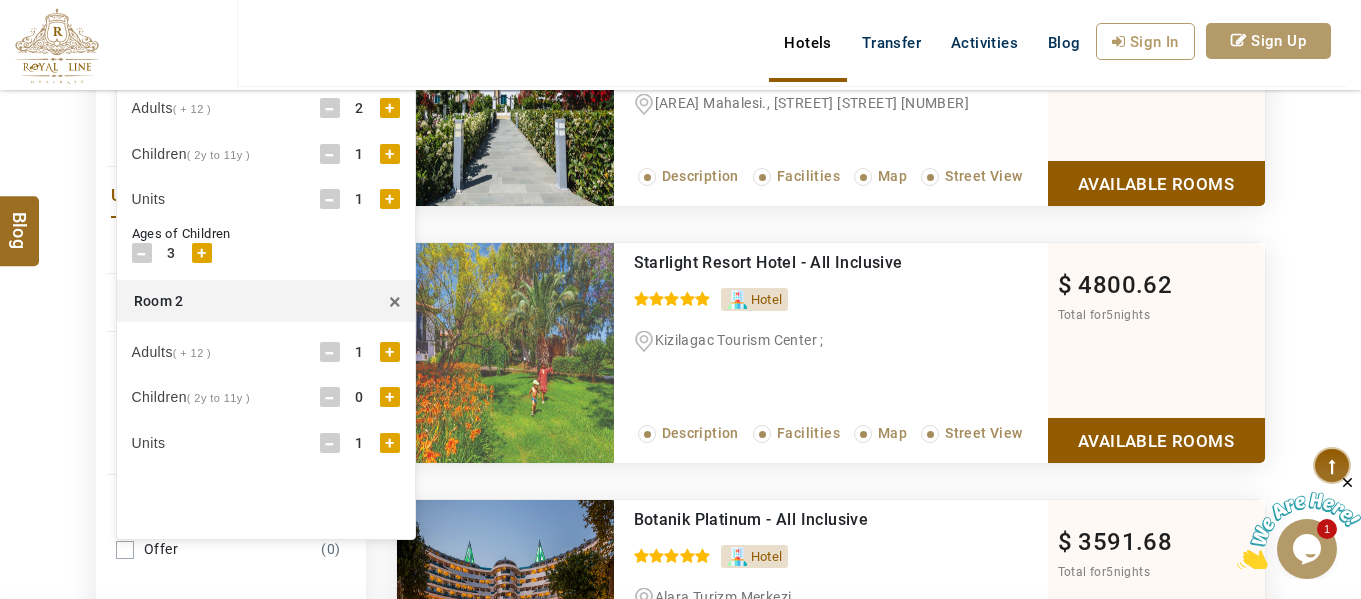 click on "+" at bounding box center (390, 397) 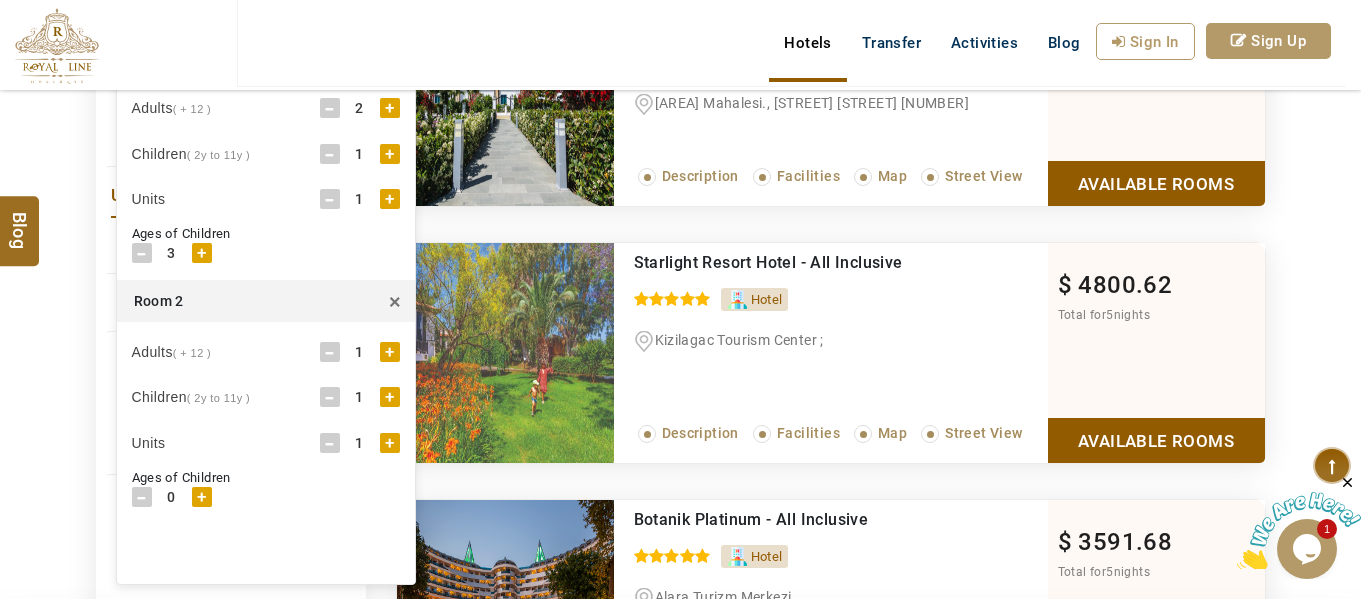 click on "+" at bounding box center (390, 154) 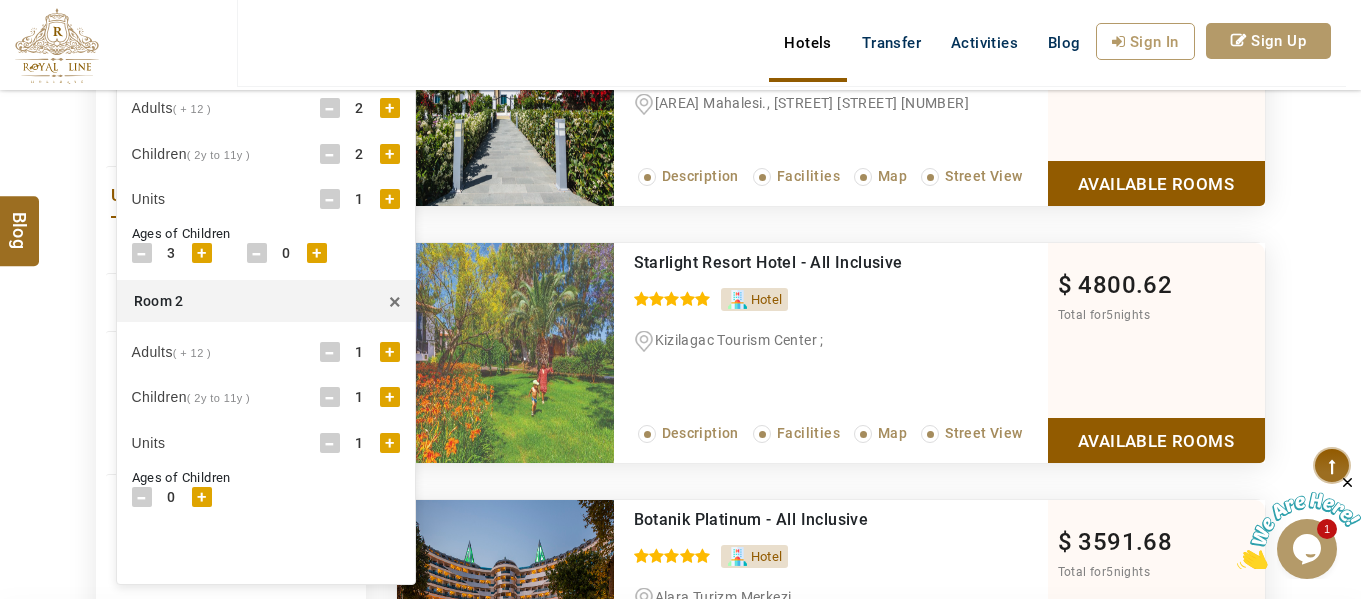 click on "+" at bounding box center (317, 253) 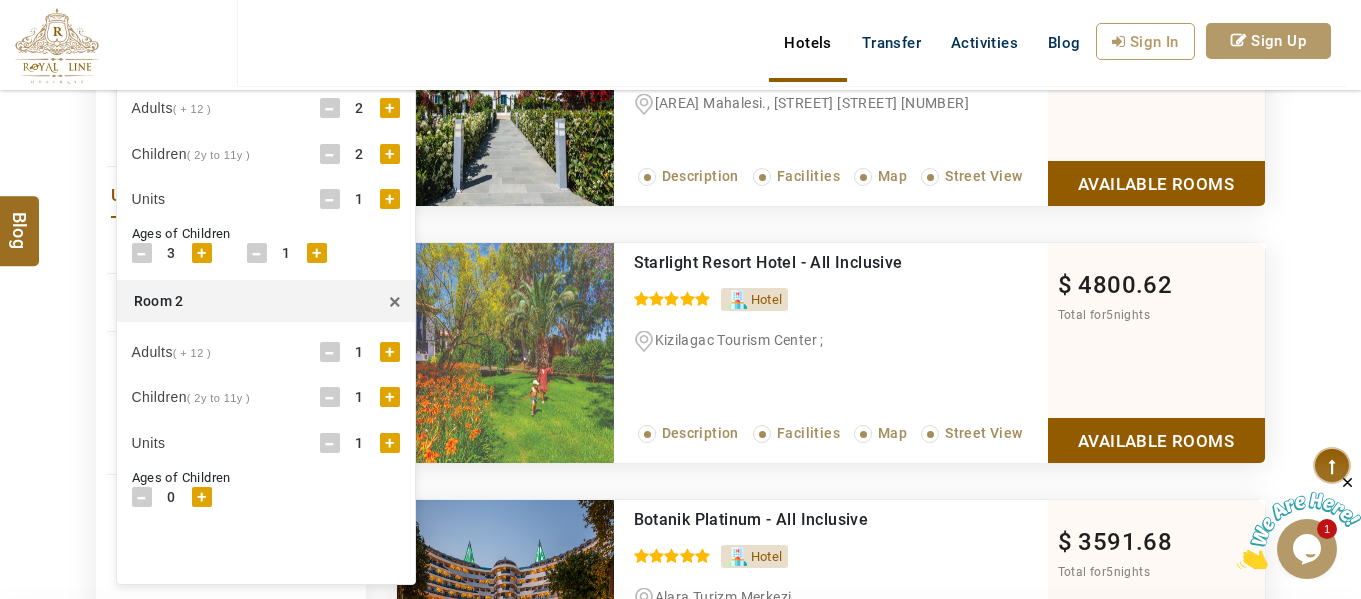 click on "+" at bounding box center (317, 253) 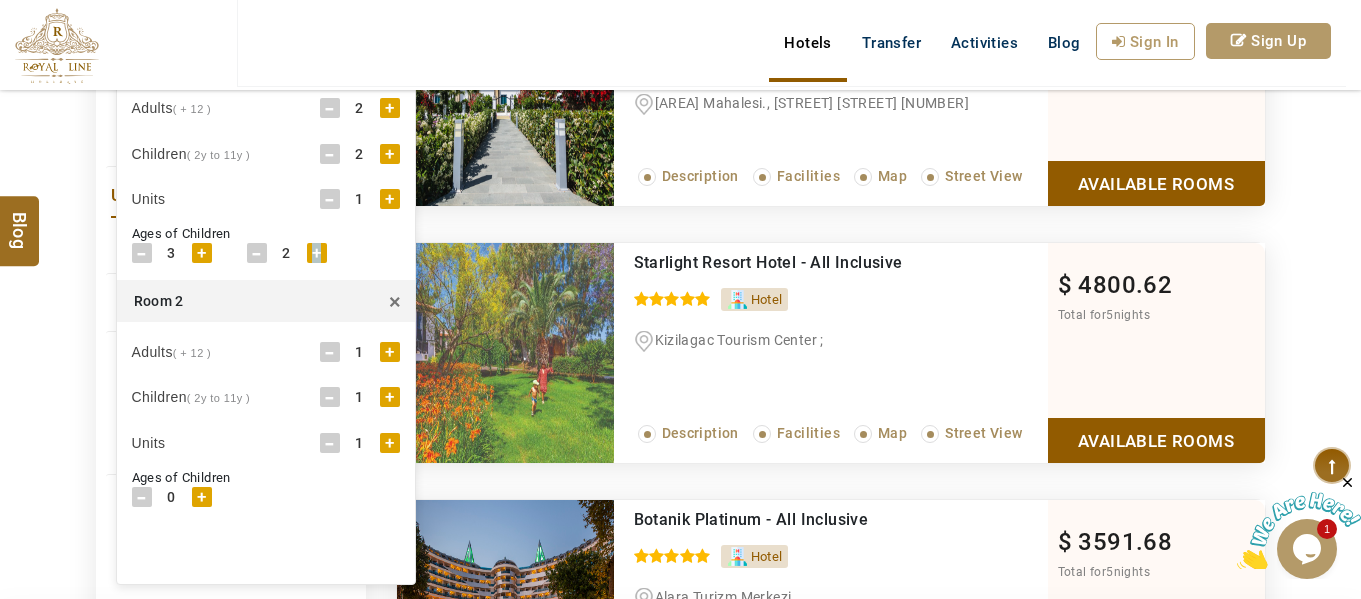 click on "+" at bounding box center (317, 253) 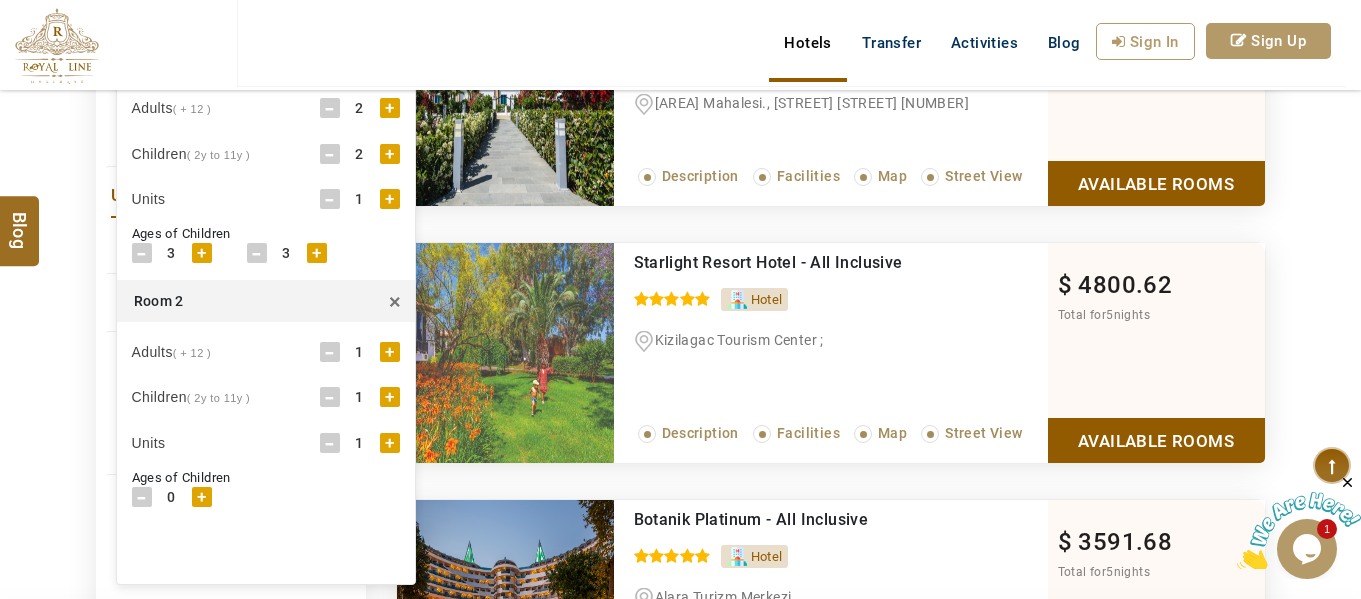 click on "+" at bounding box center (390, 397) 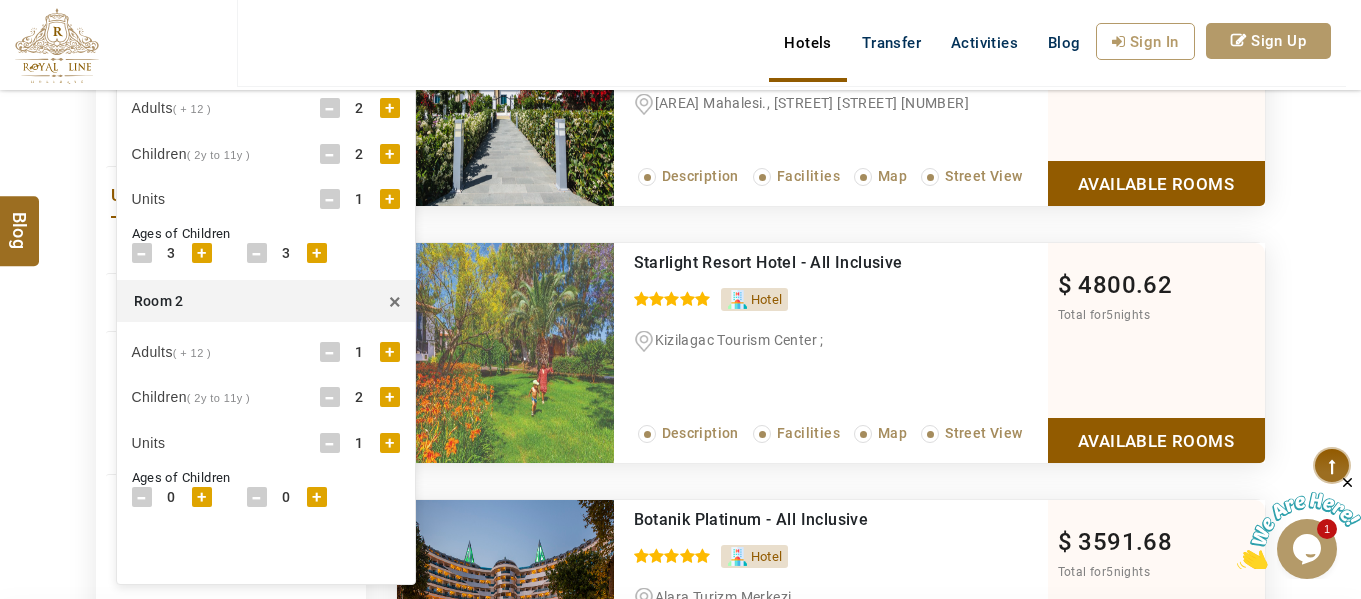 click on "+" at bounding box center (202, 497) 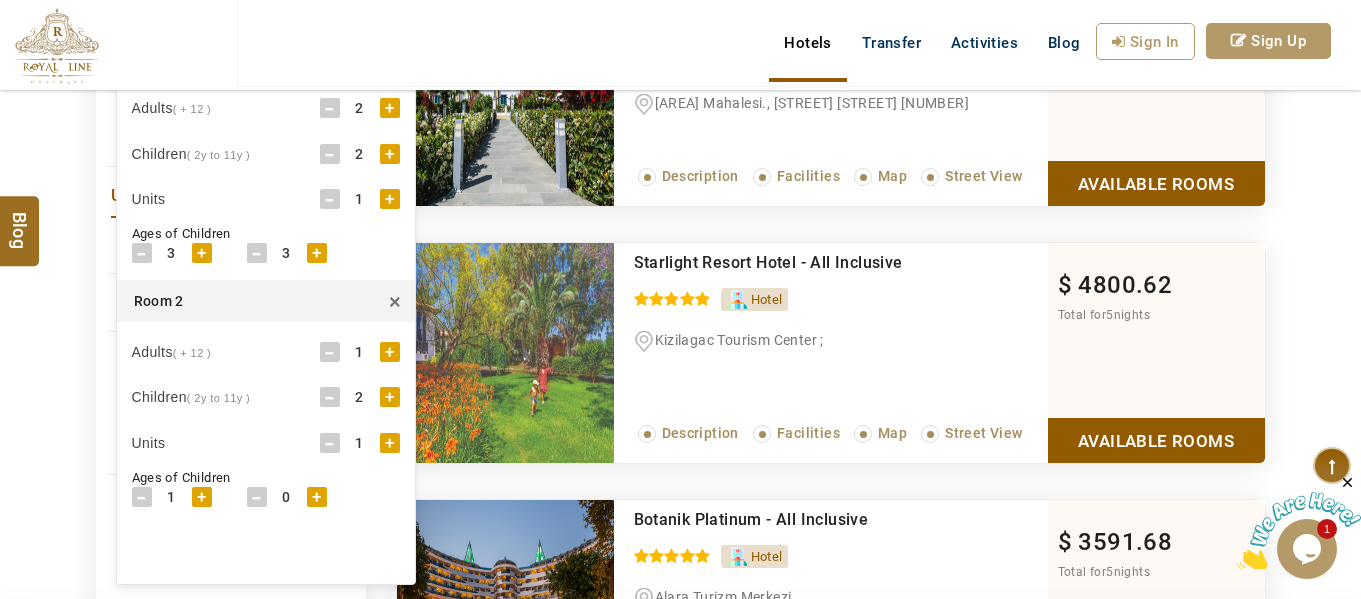 click on "+" at bounding box center (202, 497) 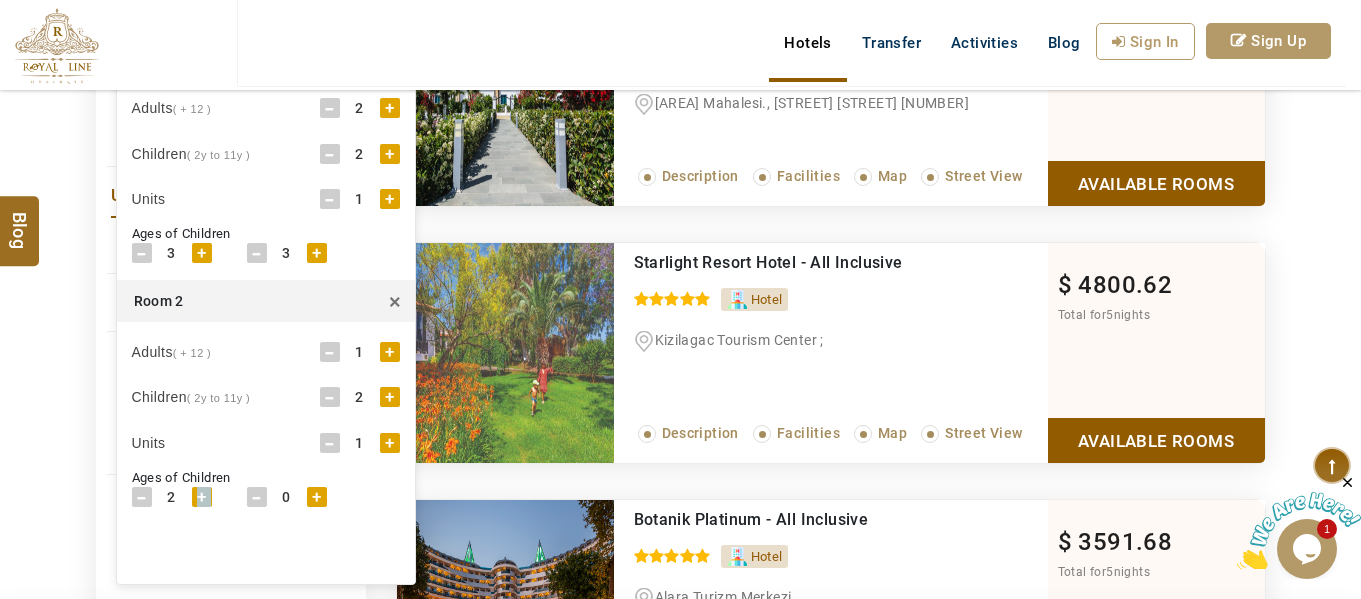 click on "+" at bounding box center [202, 497] 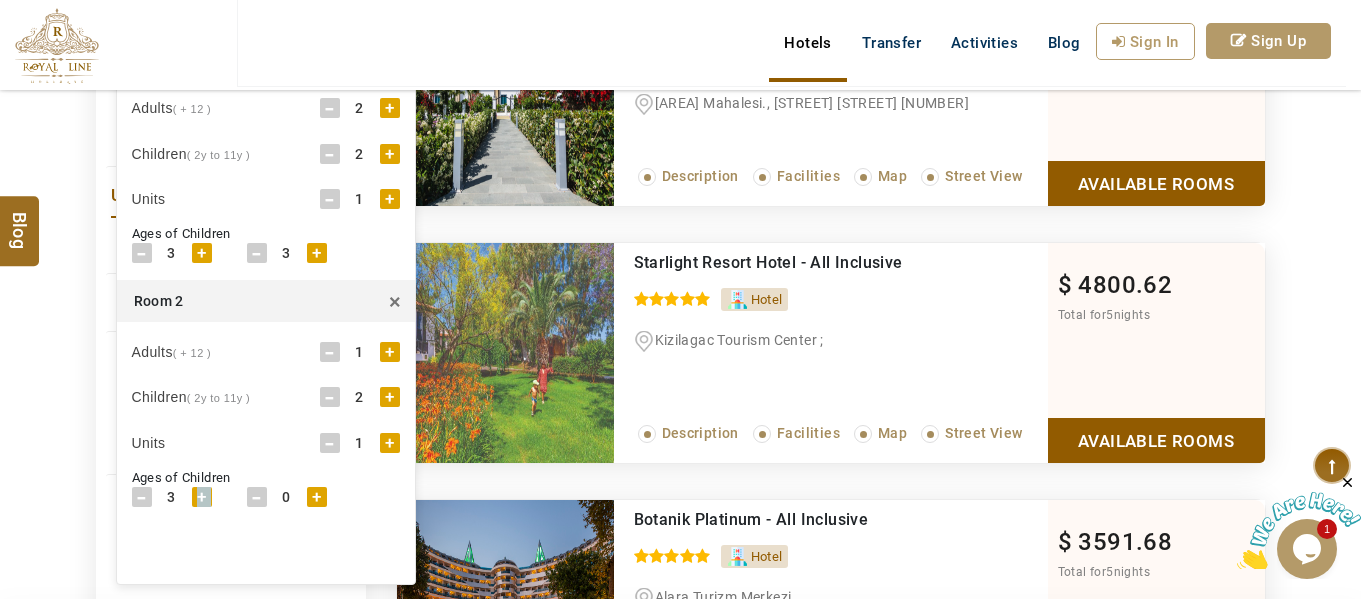 click on "+" at bounding box center [202, 497] 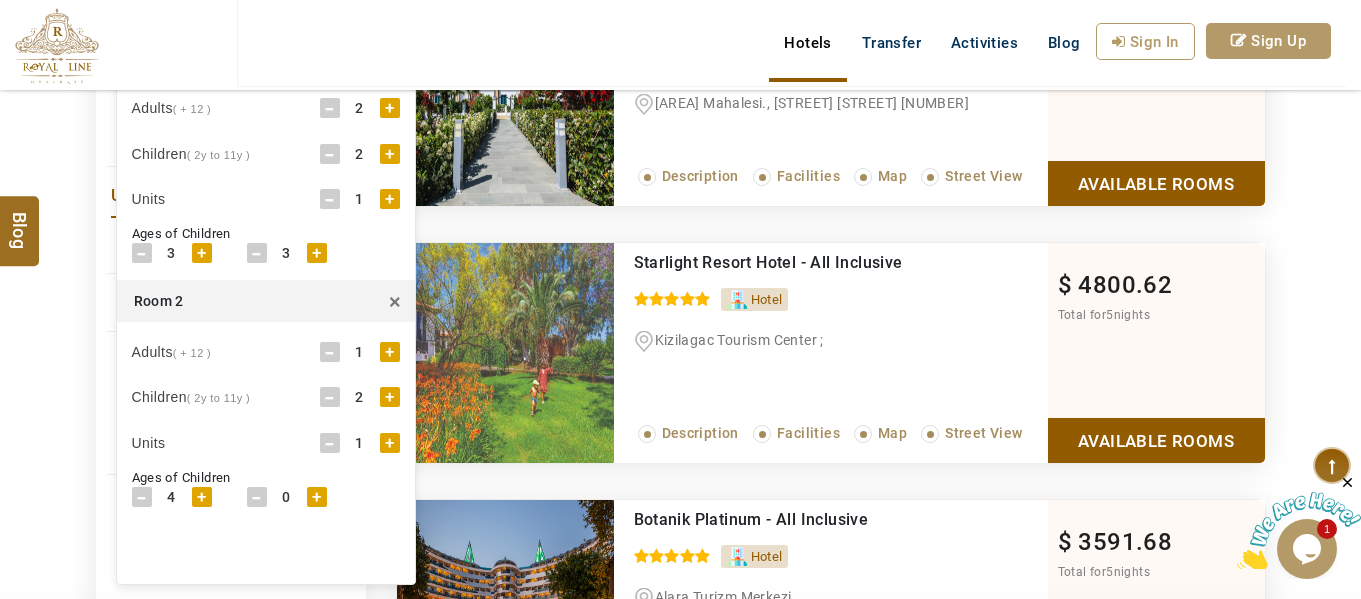 click on "-" at bounding box center (142, 497) 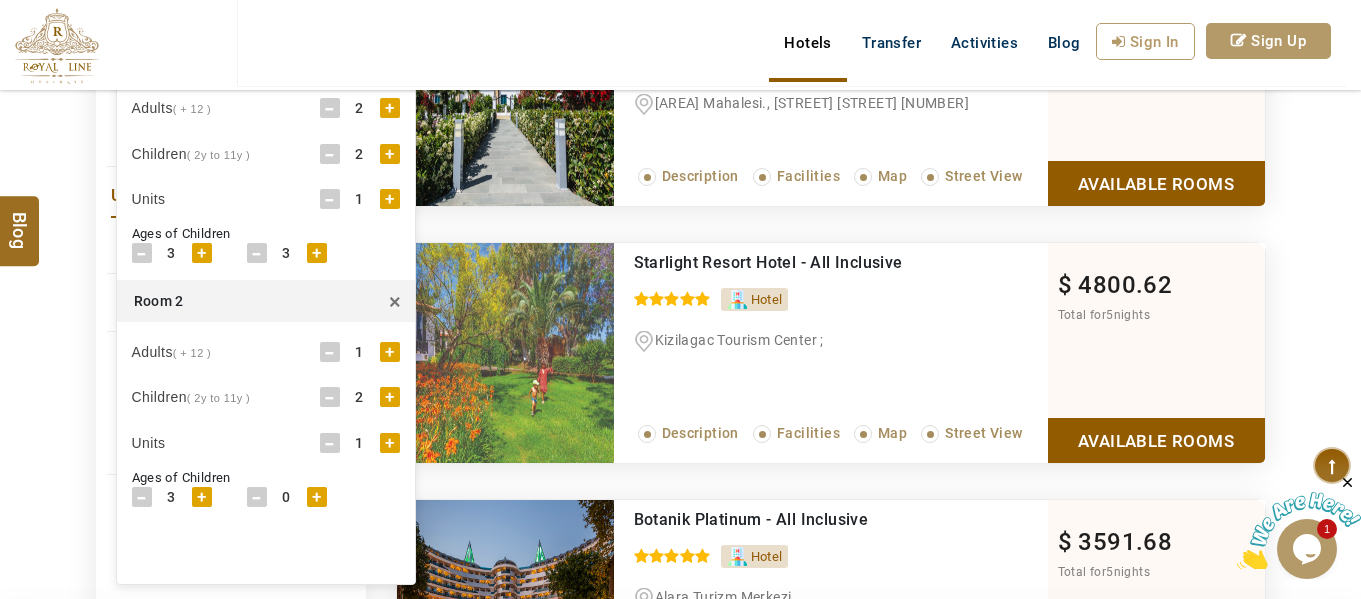 click on "+" at bounding box center [317, 497] 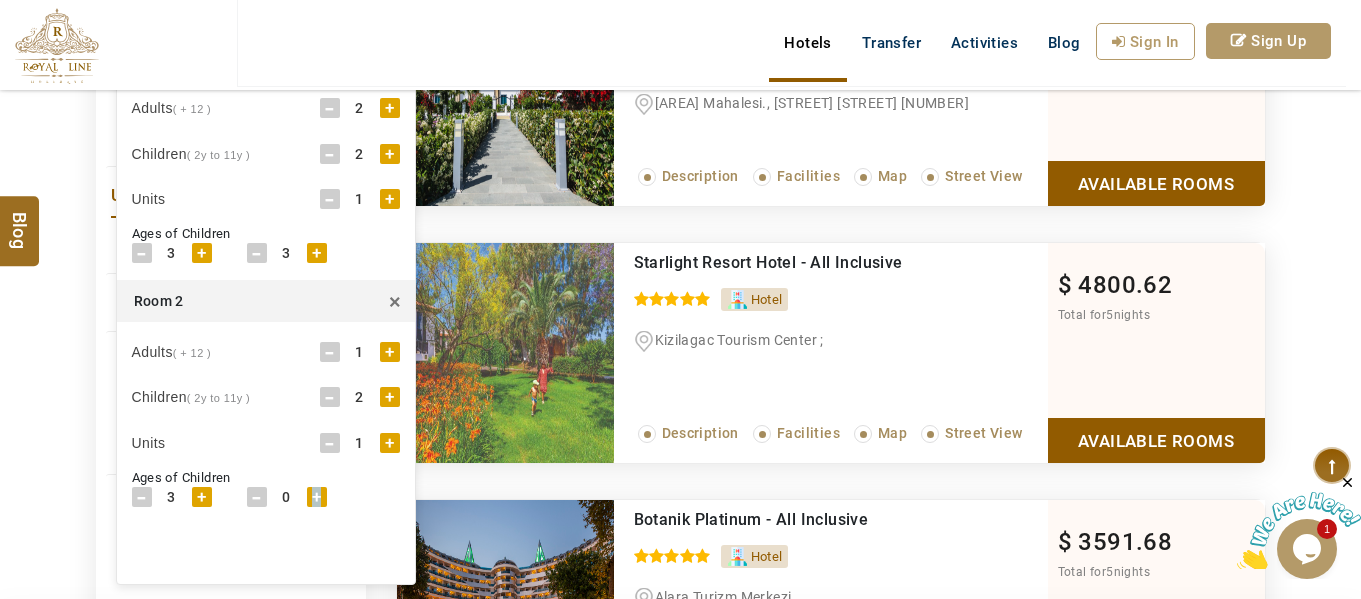 click on "+" at bounding box center [317, 497] 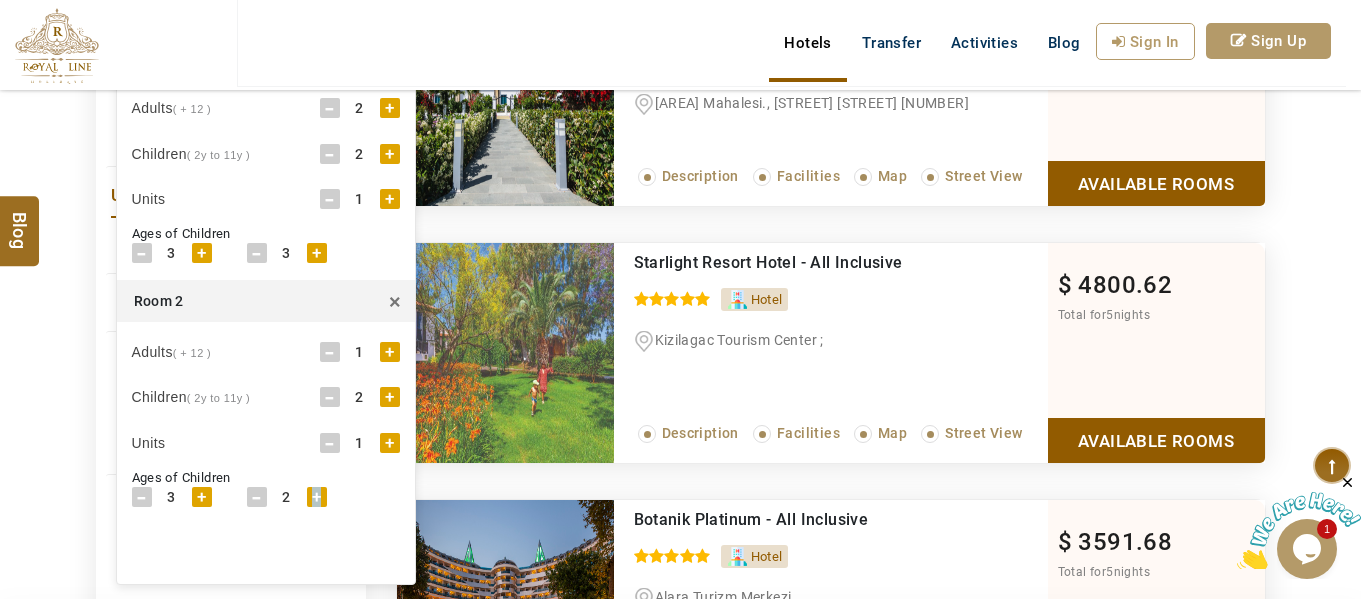 click on "+" at bounding box center [317, 497] 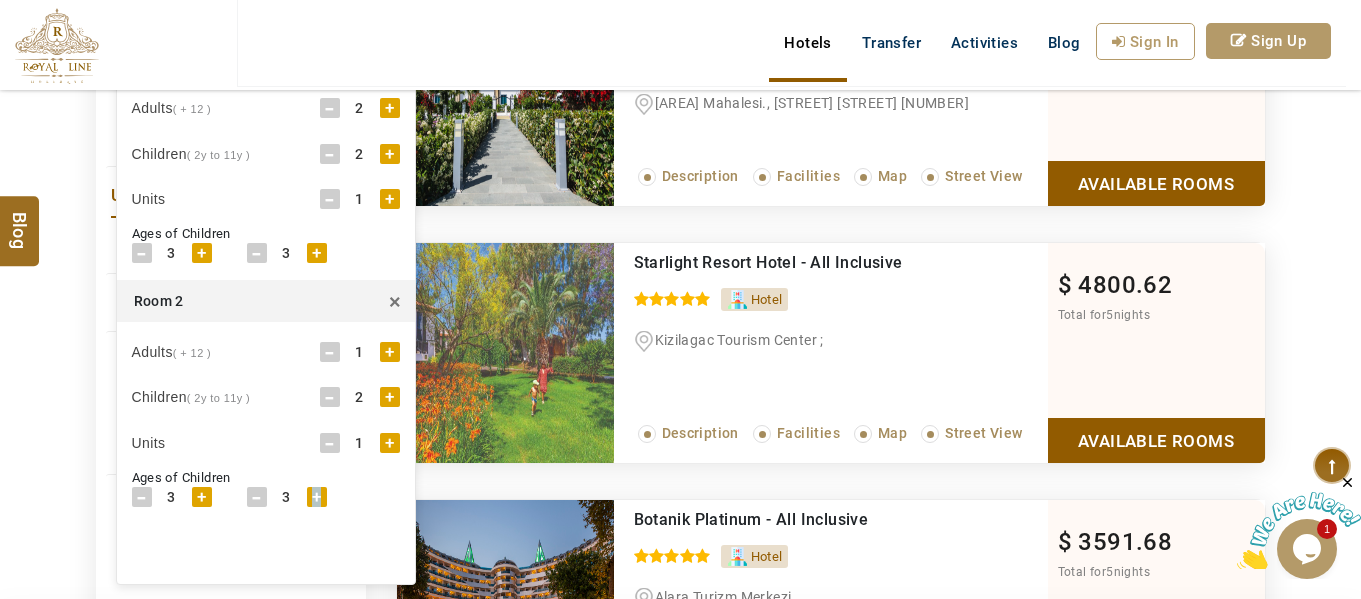 click on "+" at bounding box center [317, 497] 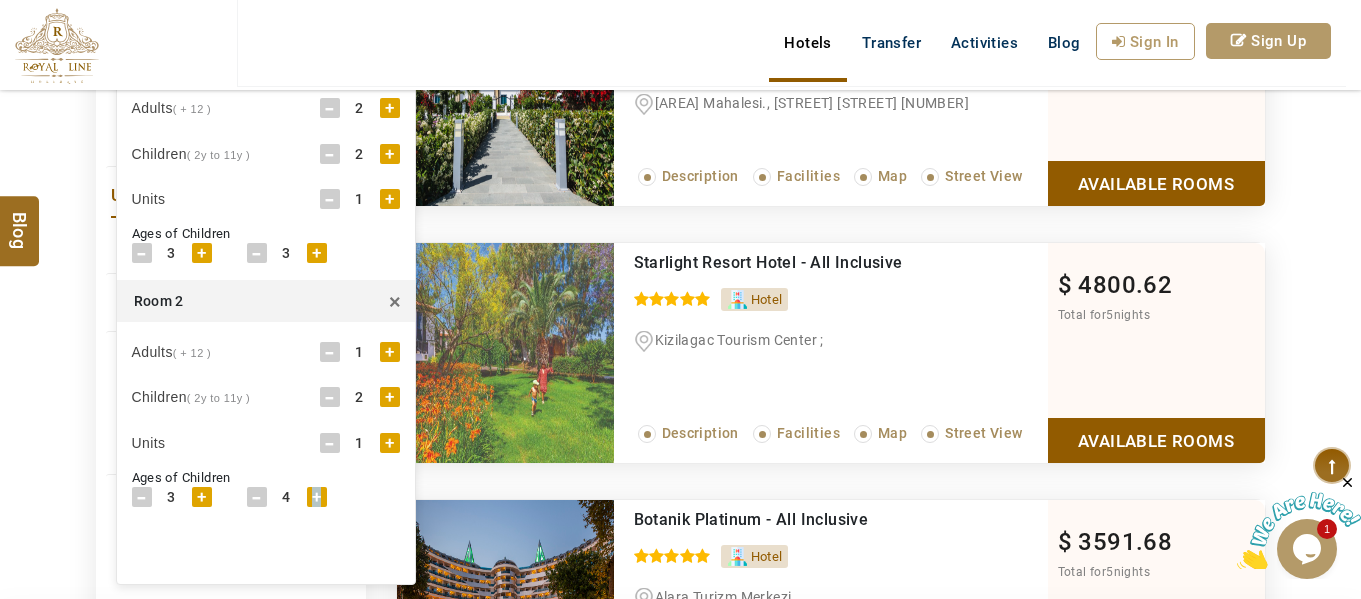 click on "+" at bounding box center [317, 497] 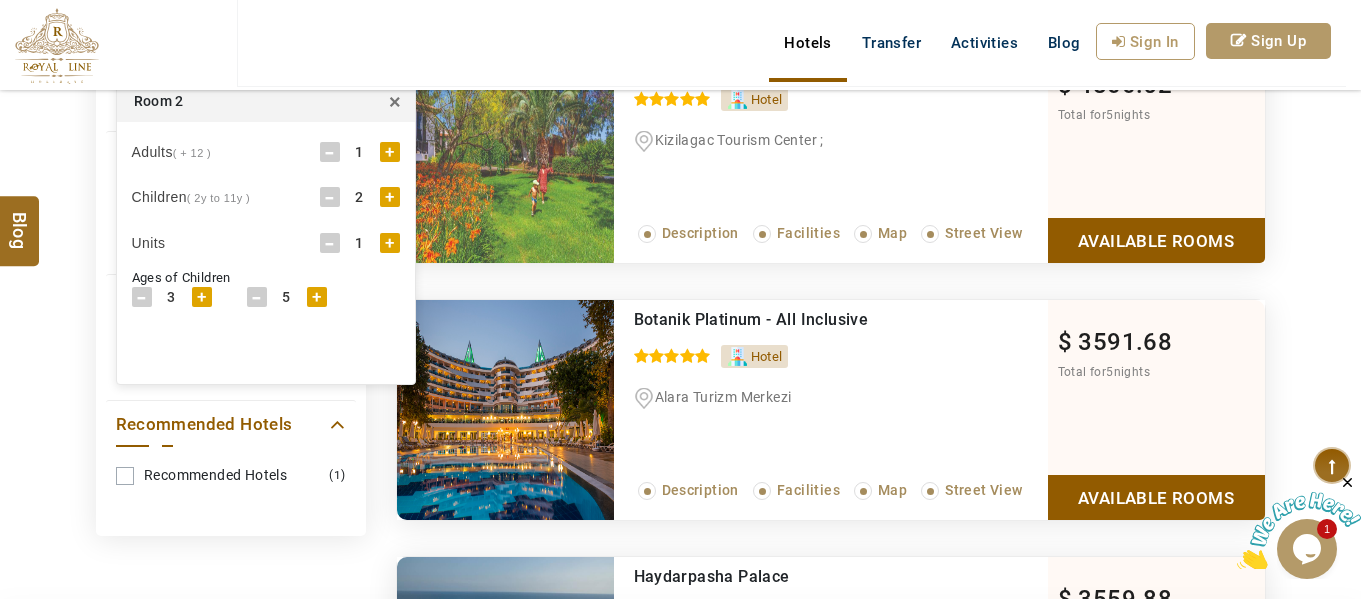 click on "**********" at bounding box center [680, 54] 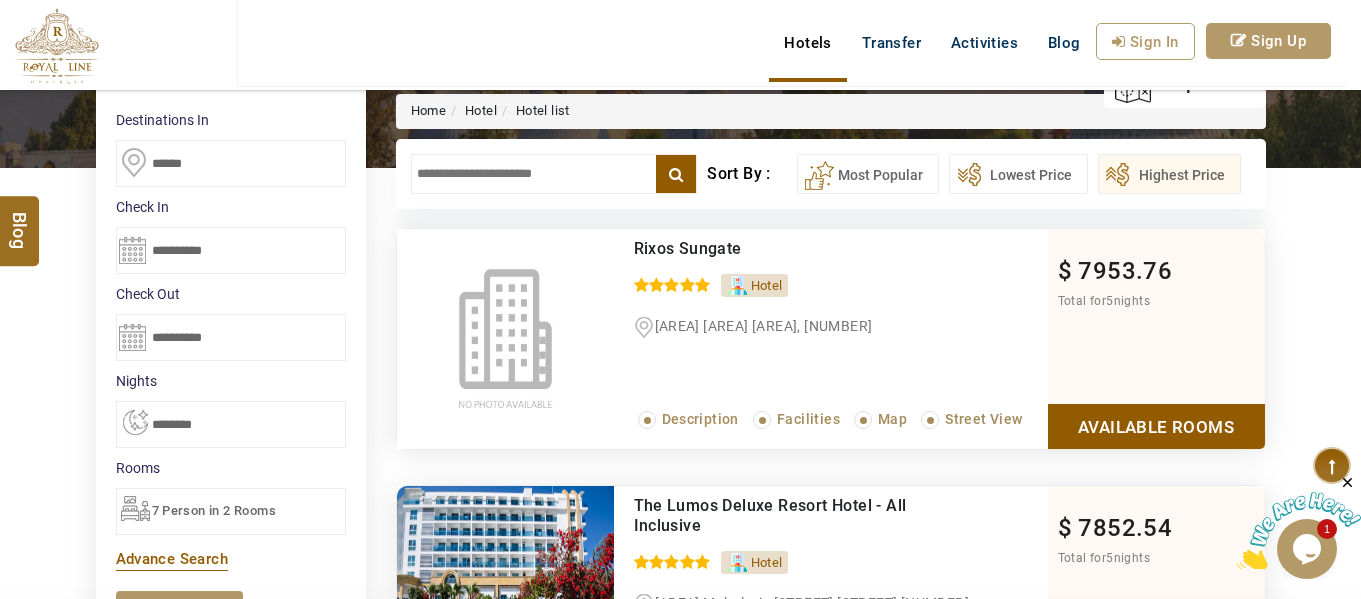 scroll, scrollTop: 300, scrollLeft: 0, axis: vertical 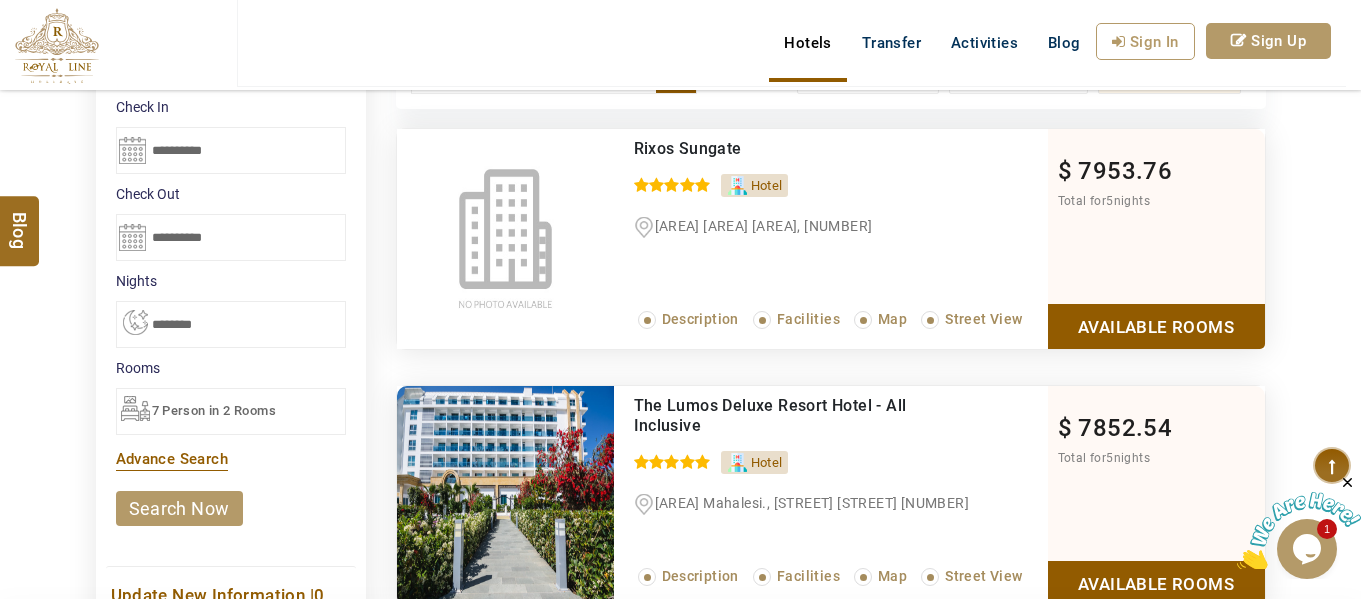 click on "search now" at bounding box center (179, 508) 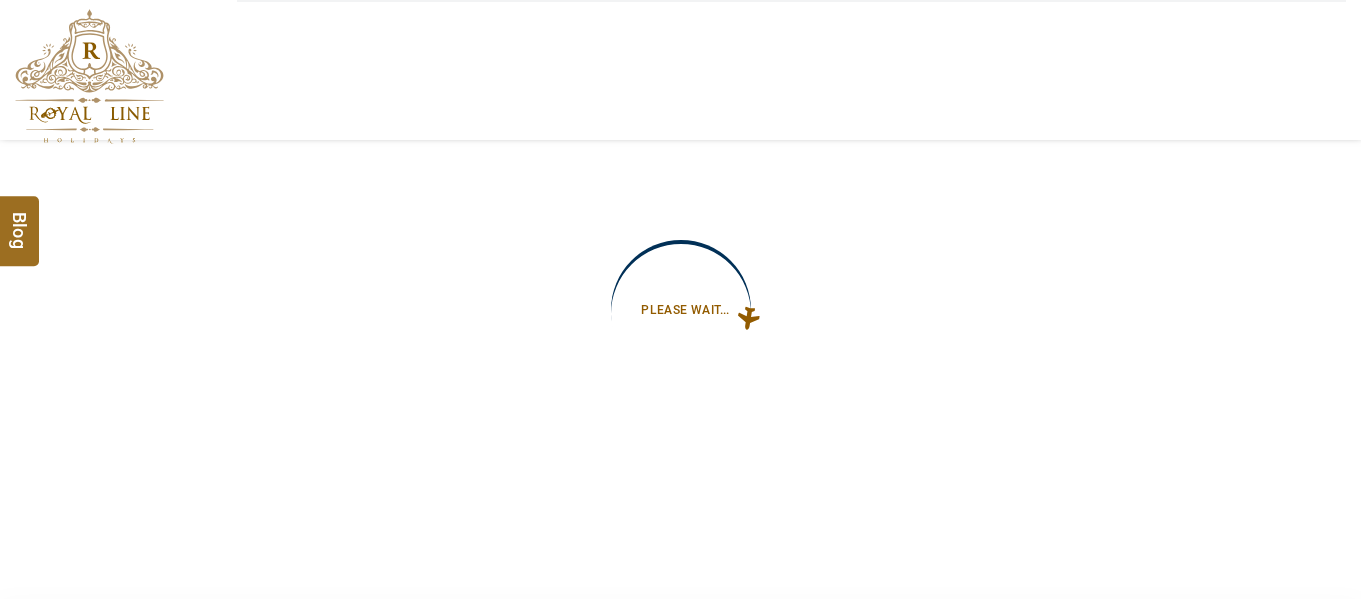 scroll, scrollTop: 0, scrollLeft: 0, axis: both 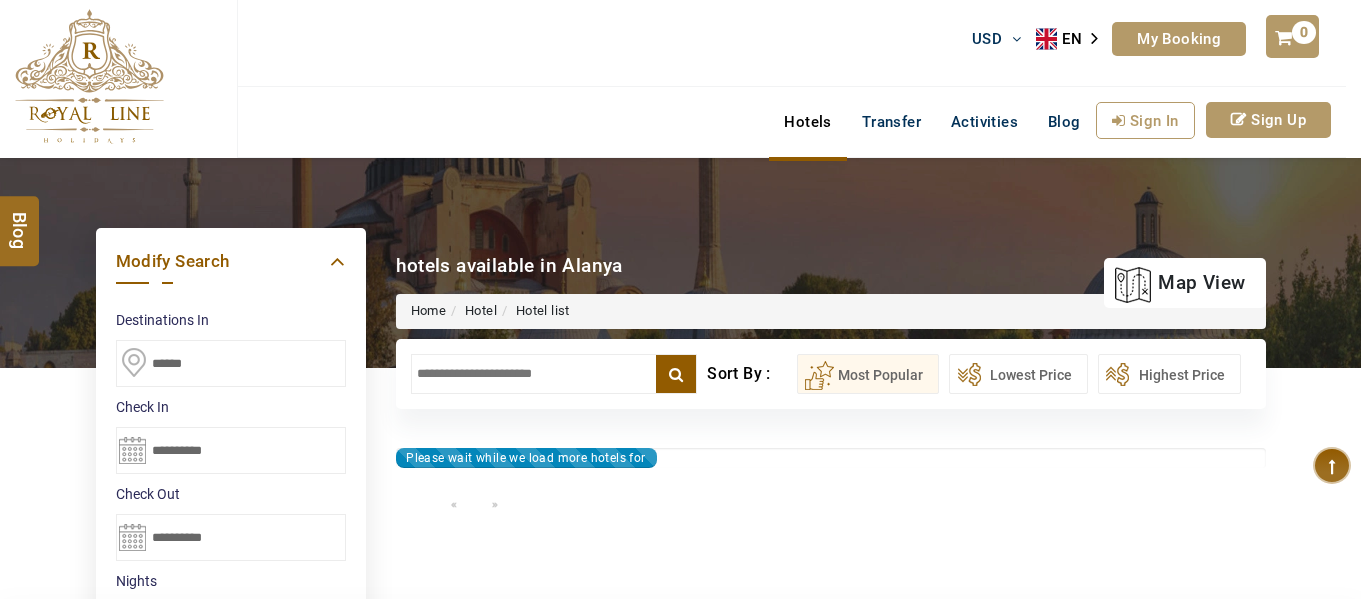 type on "**********" 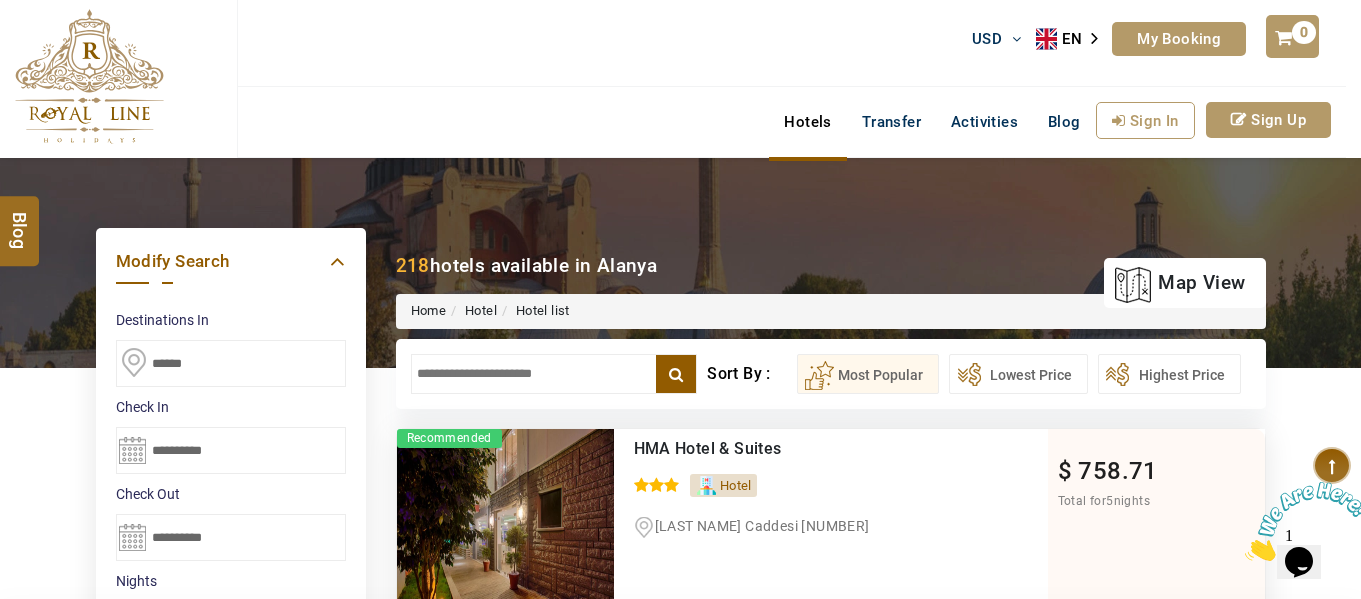 scroll, scrollTop: 0, scrollLeft: 0, axis: both 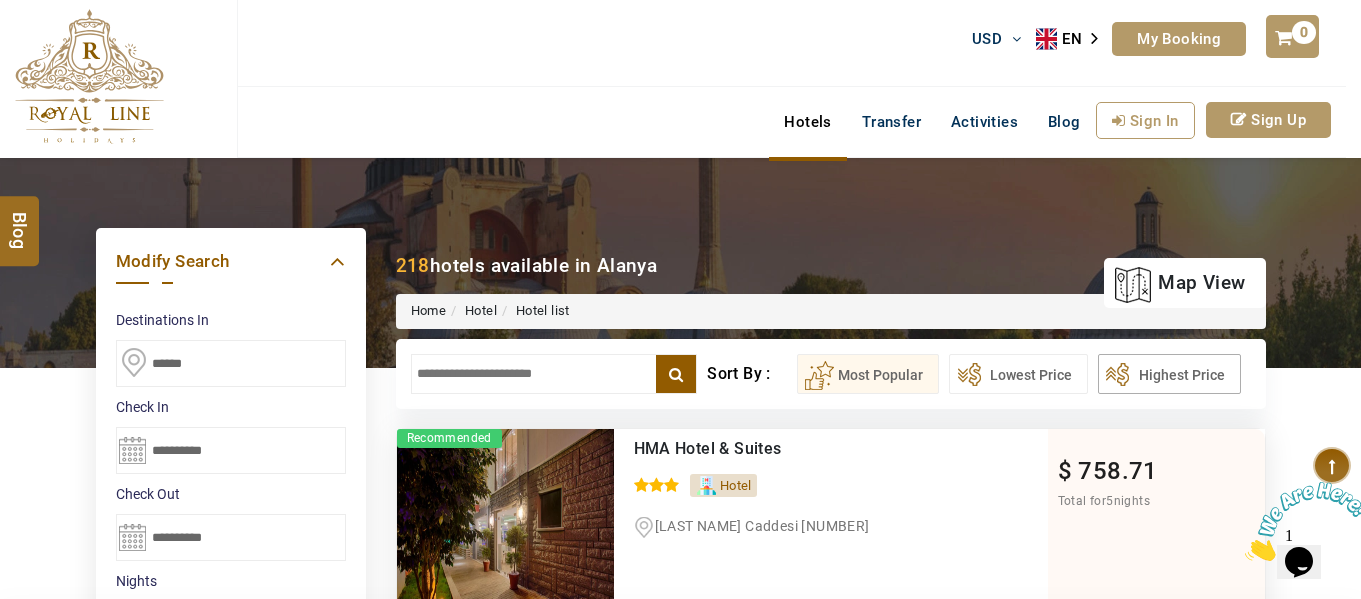 click on "Highest Price" at bounding box center [1169, 374] 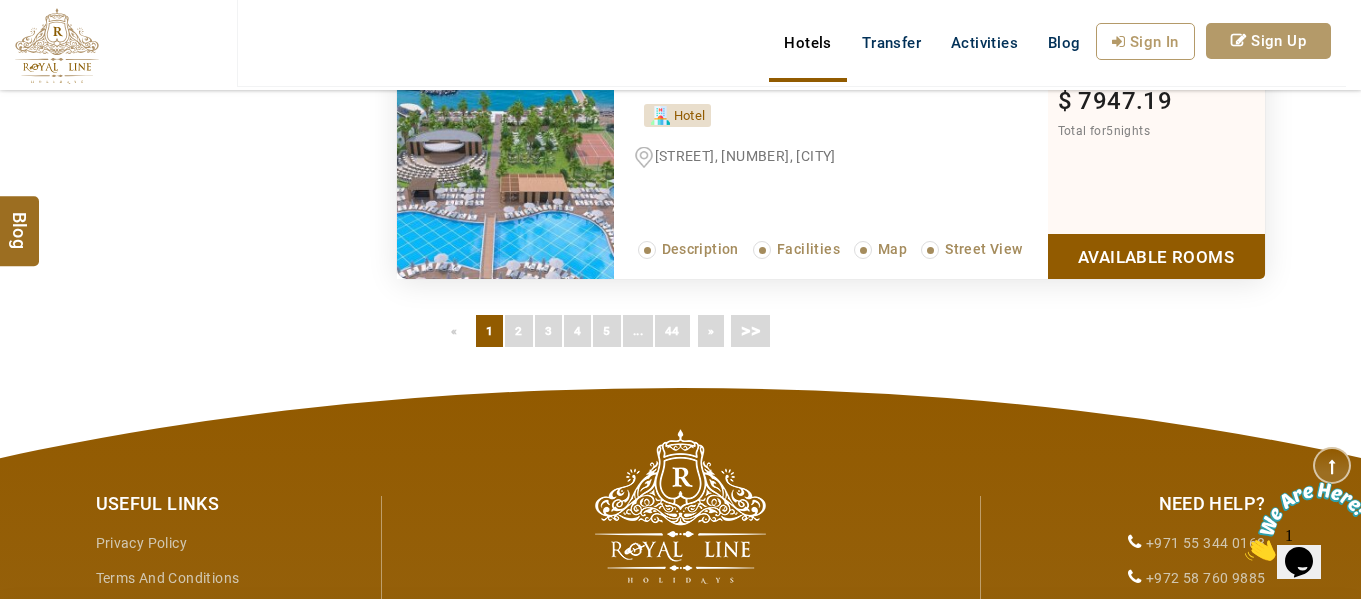 scroll, scrollTop: 1400, scrollLeft: 0, axis: vertical 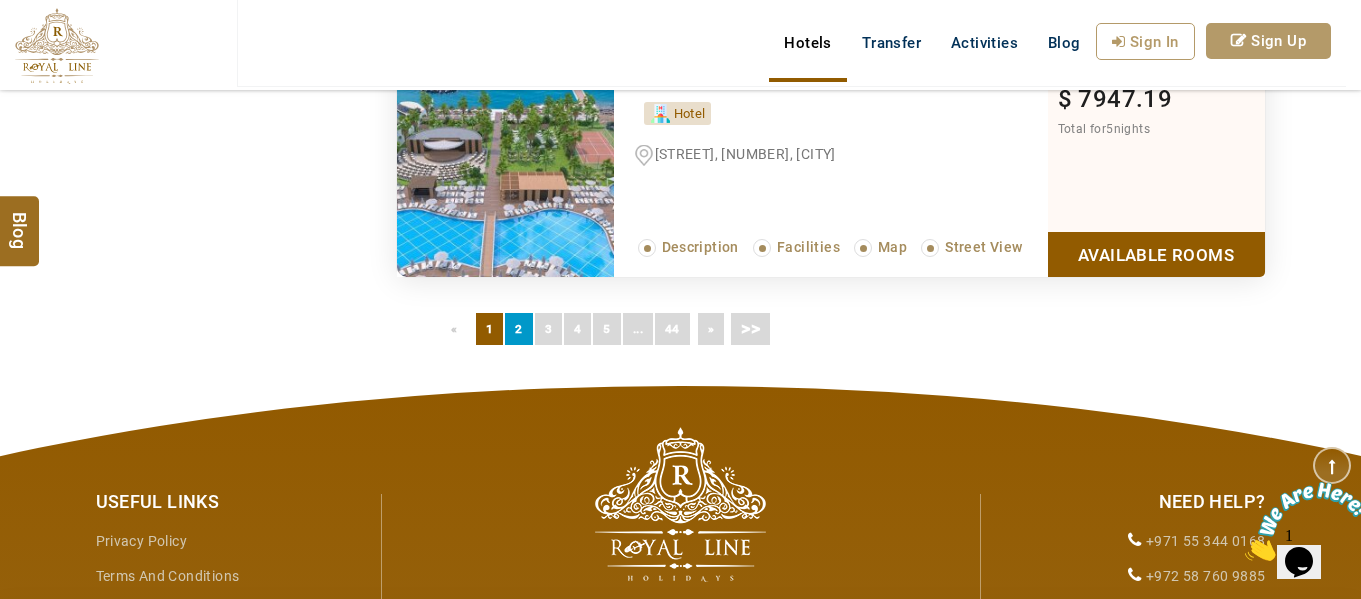 click on "2" at bounding box center (518, 329) 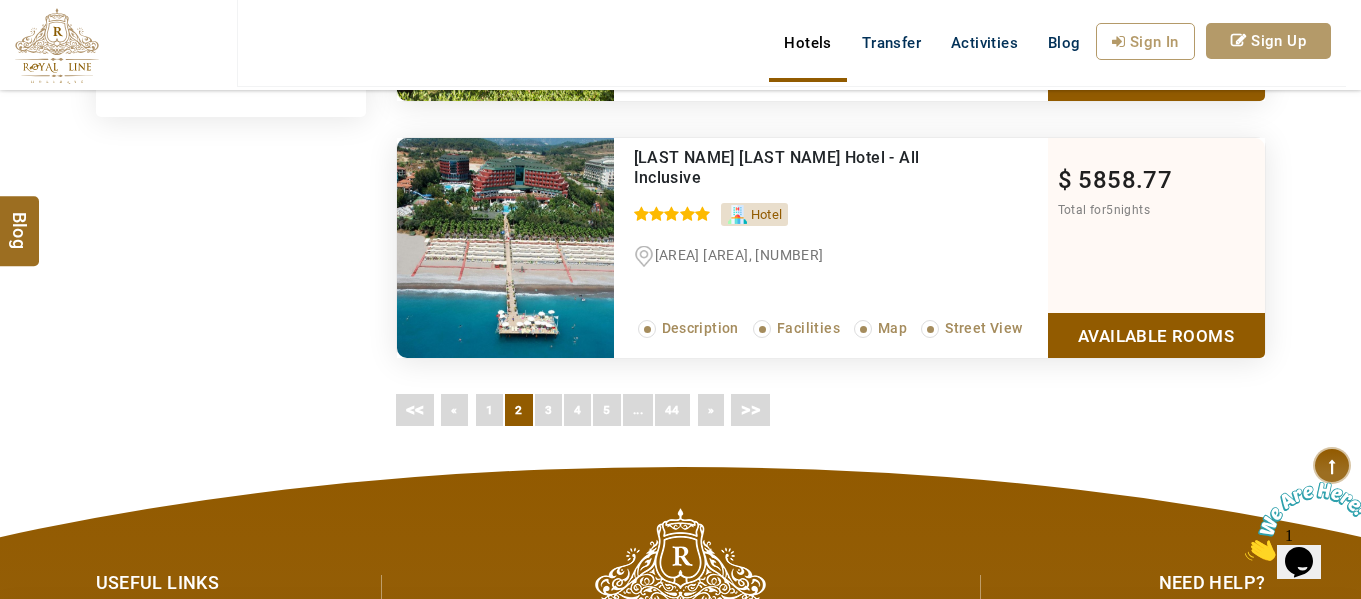 scroll, scrollTop: 1400, scrollLeft: 0, axis: vertical 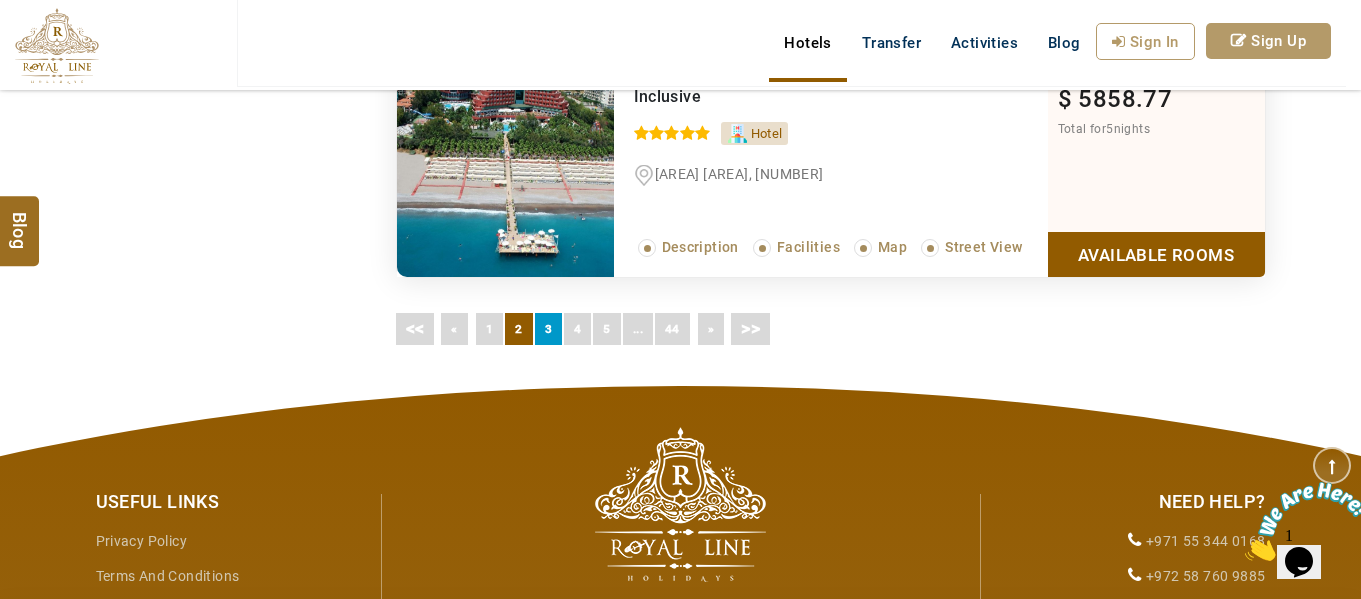 click on "3" at bounding box center (548, 329) 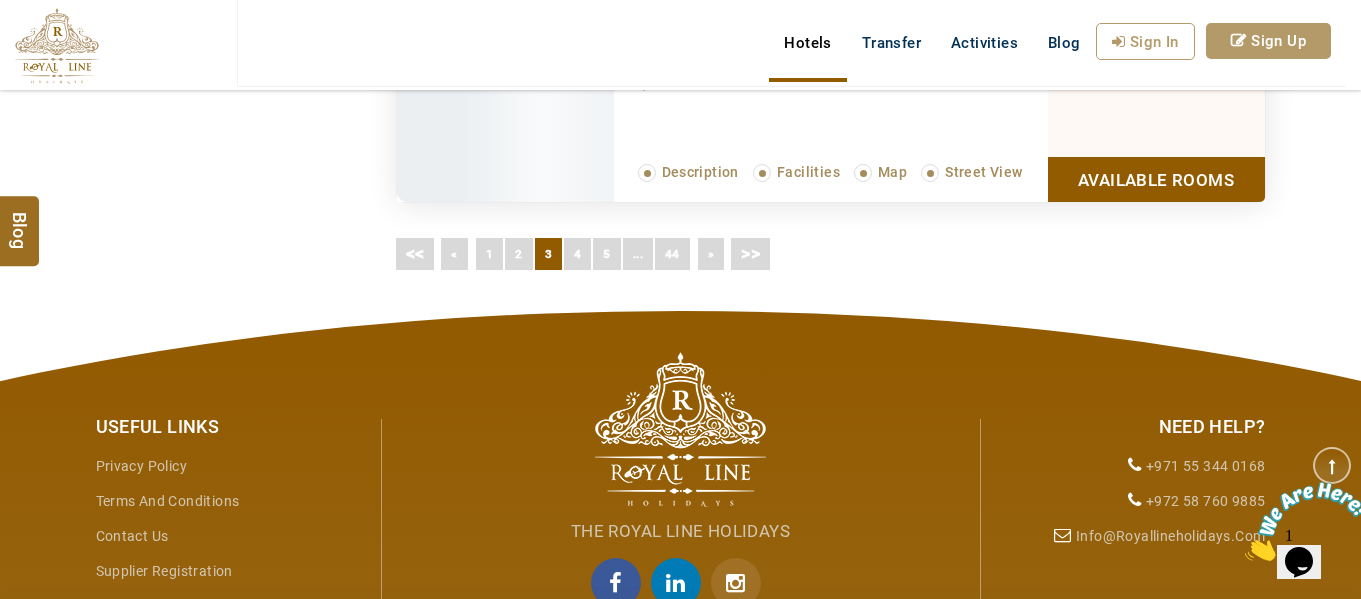 scroll, scrollTop: 1500, scrollLeft: 0, axis: vertical 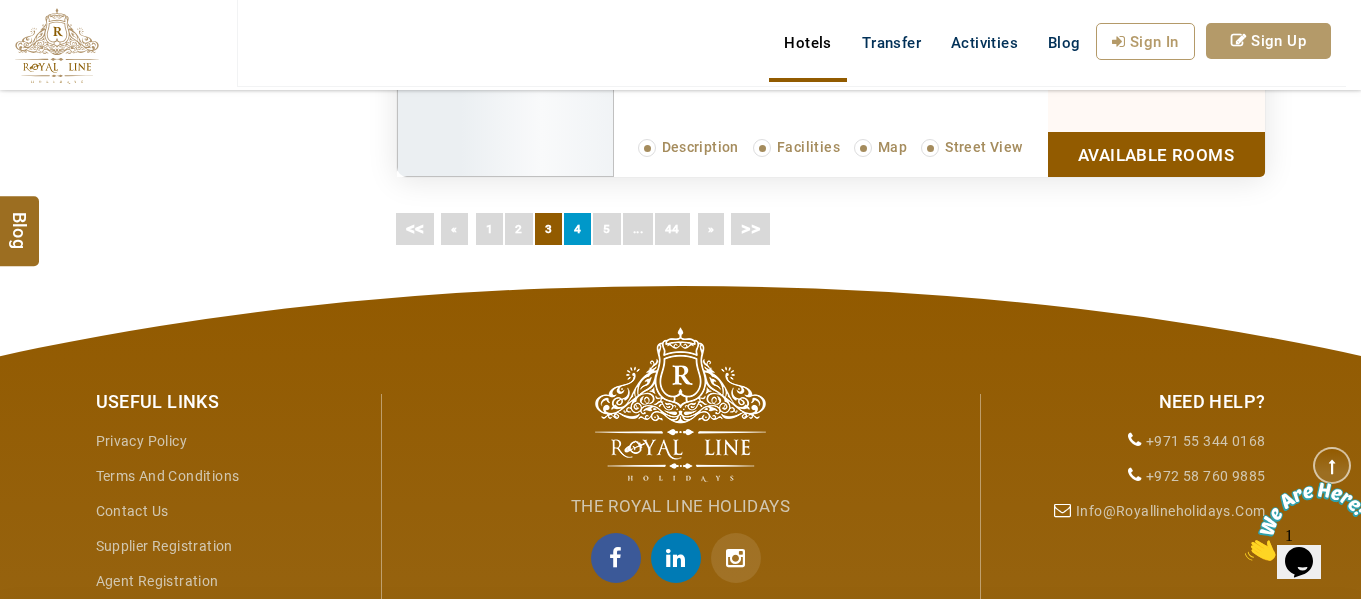 click on "4" at bounding box center [577, 229] 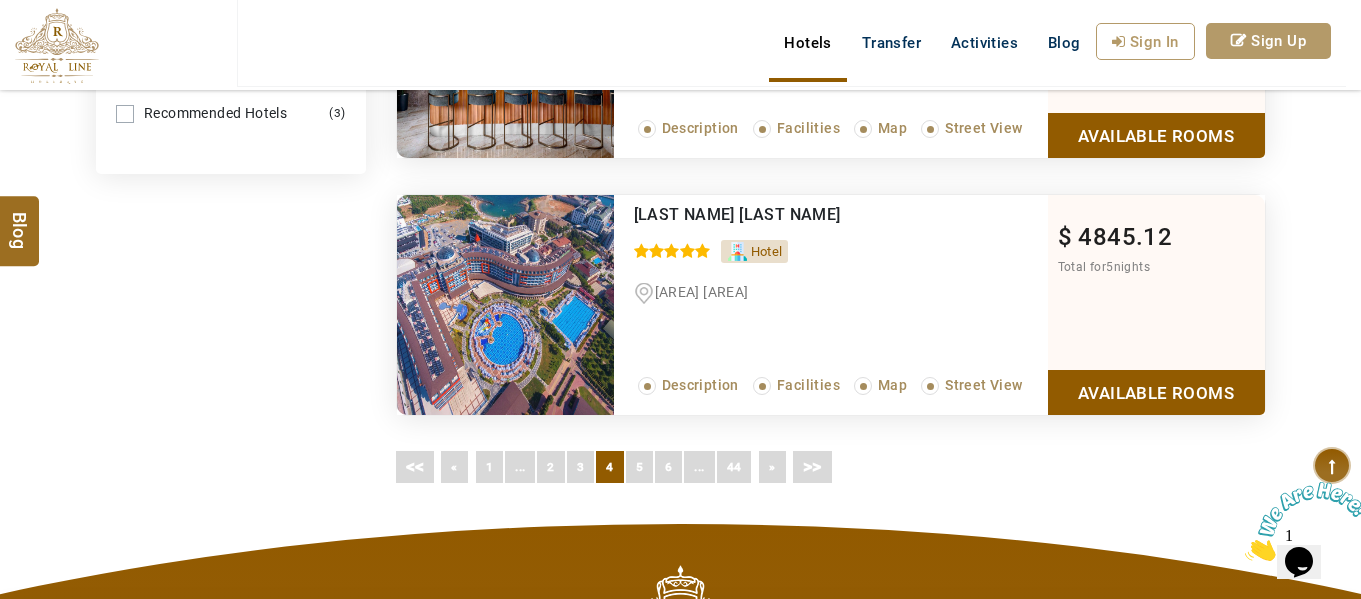 scroll, scrollTop: 1400, scrollLeft: 0, axis: vertical 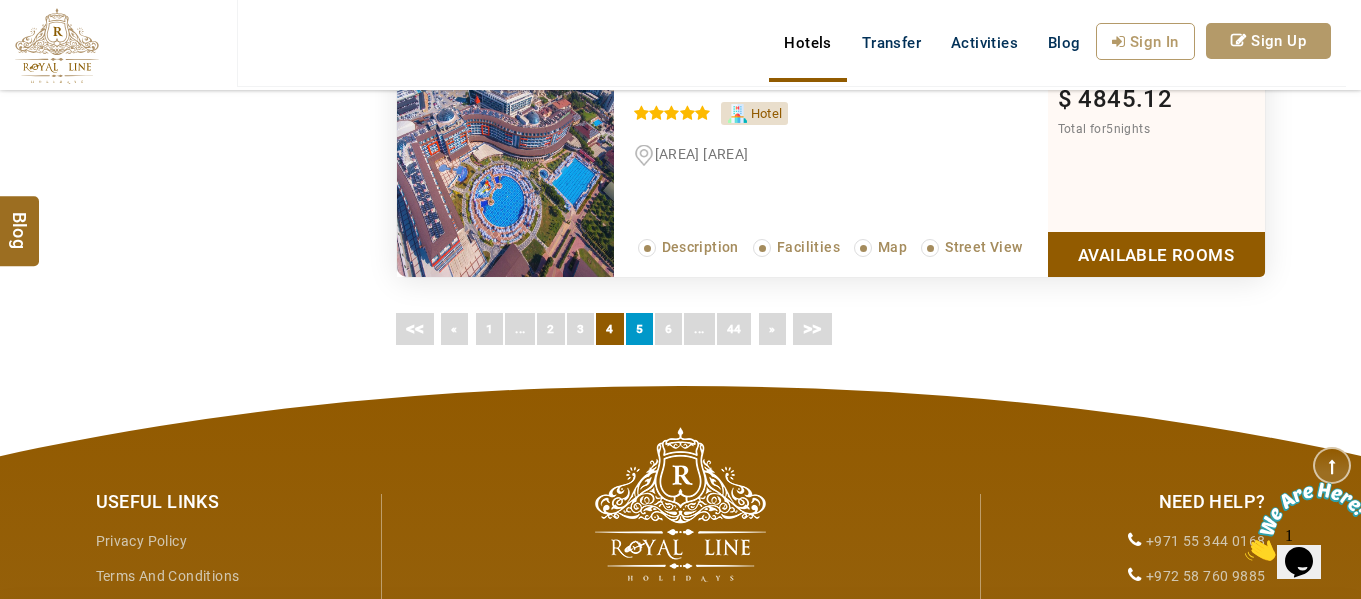 click on "5" at bounding box center [639, 329] 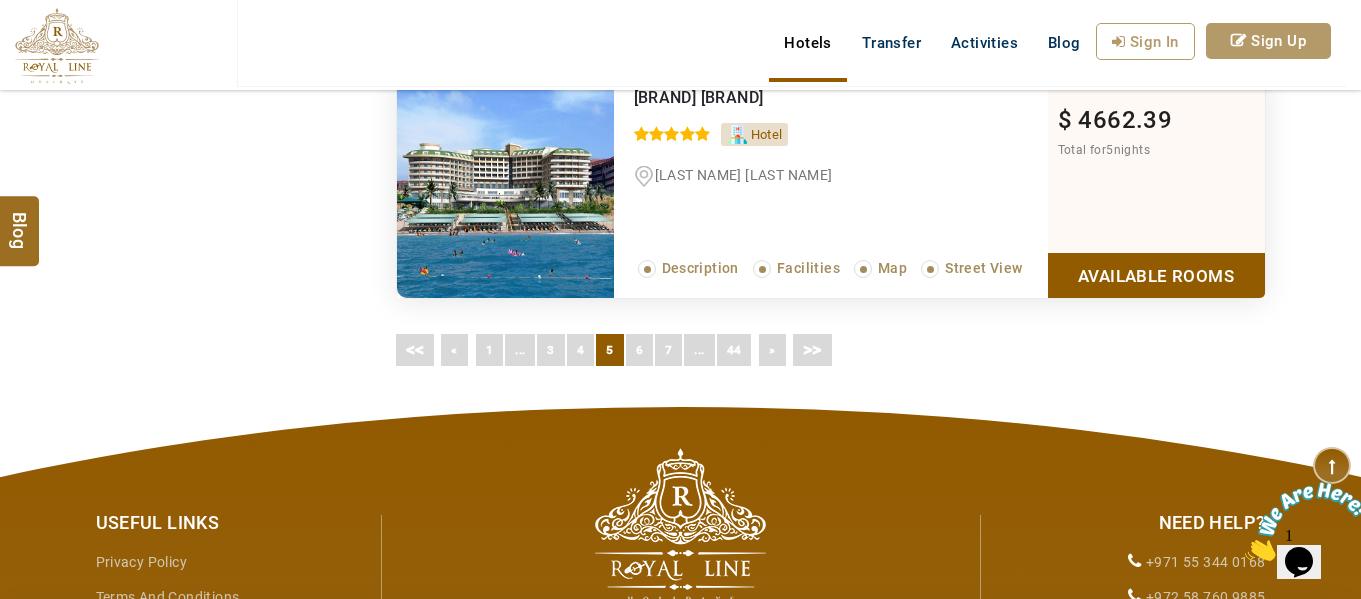 scroll, scrollTop: 1400, scrollLeft: 0, axis: vertical 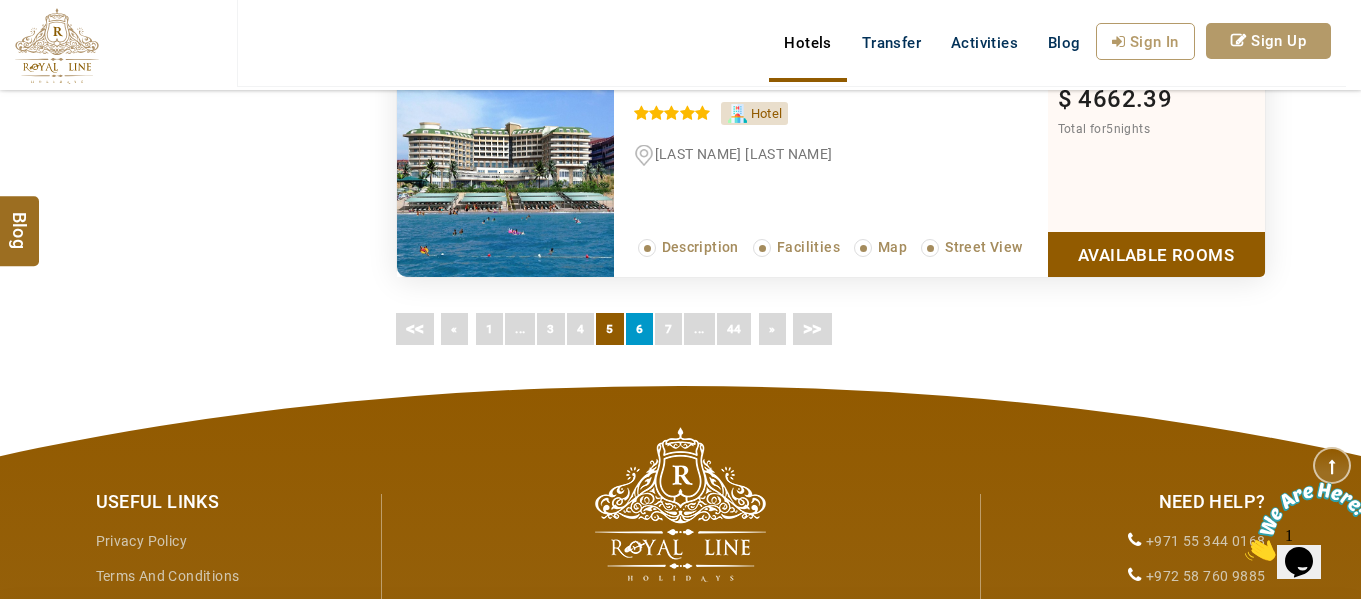 click on "6" at bounding box center [639, 329] 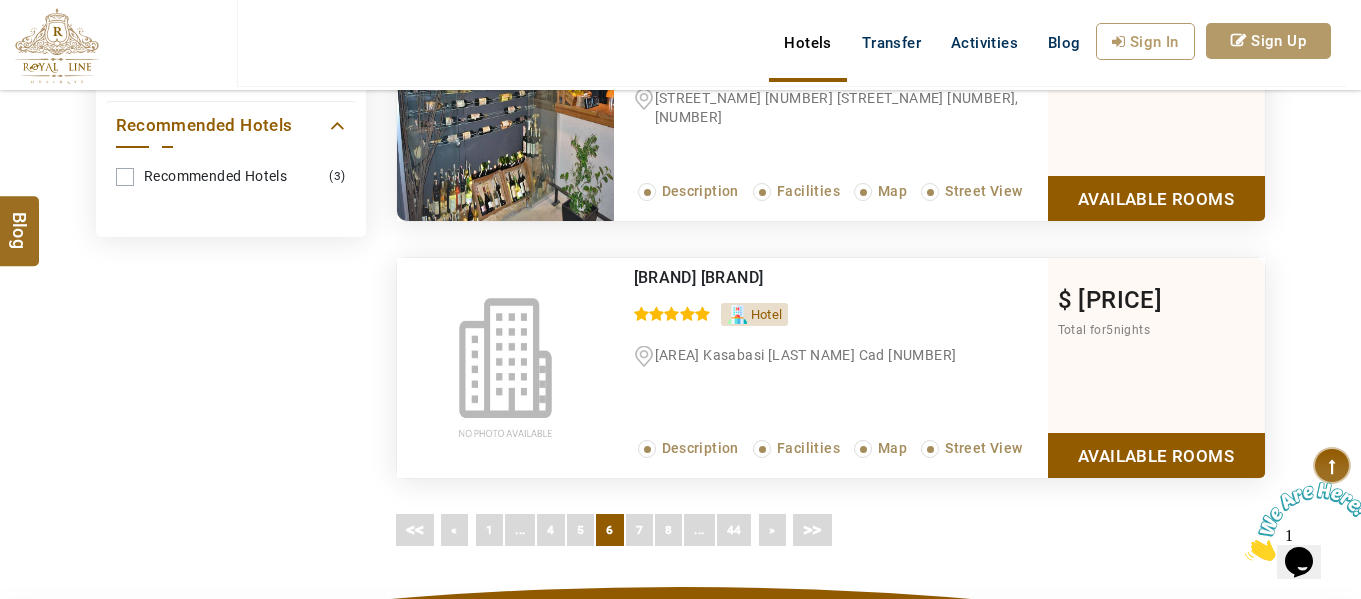 scroll, scrollTop: 1200, scrollLeft: 0, axis: vertical 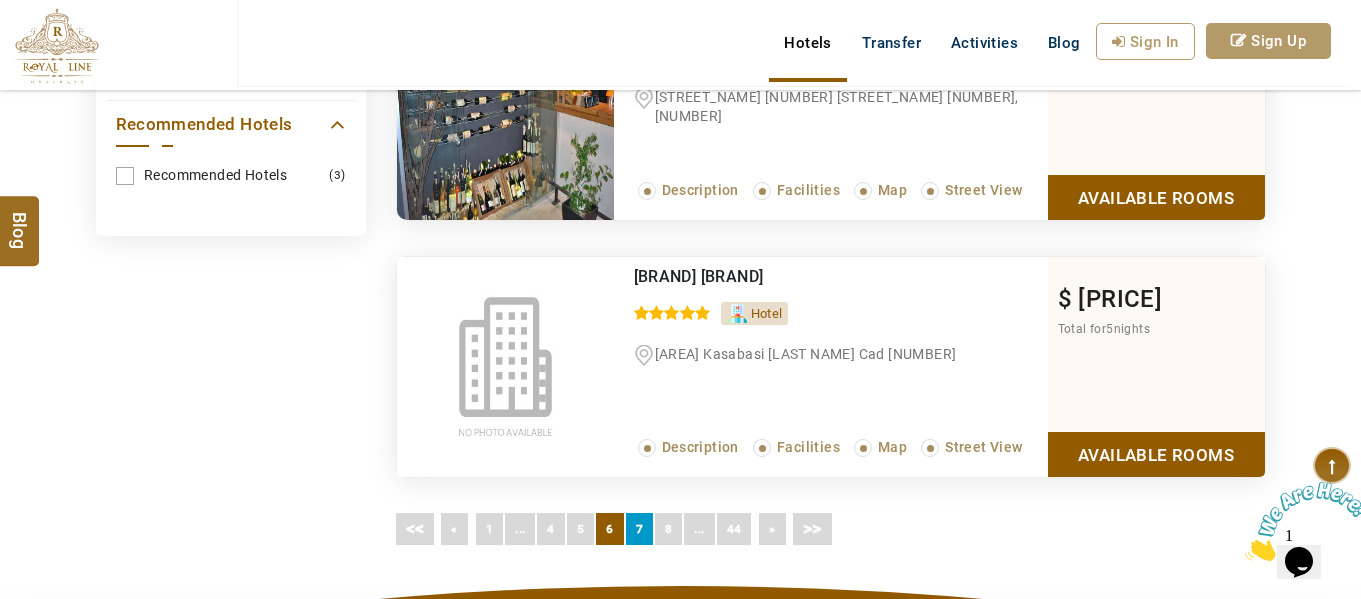 click on "7" at bounding box center [639, 529] 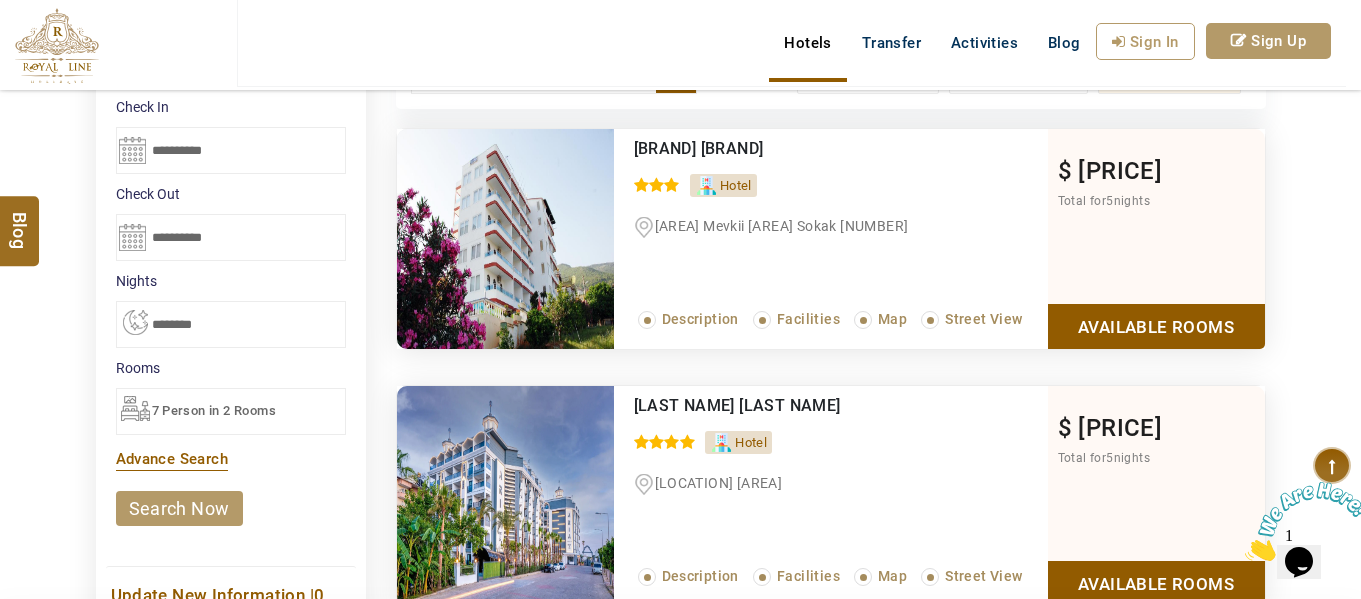 scroll, scrollTop: 100, scrollLeft: 0, axis: vertical 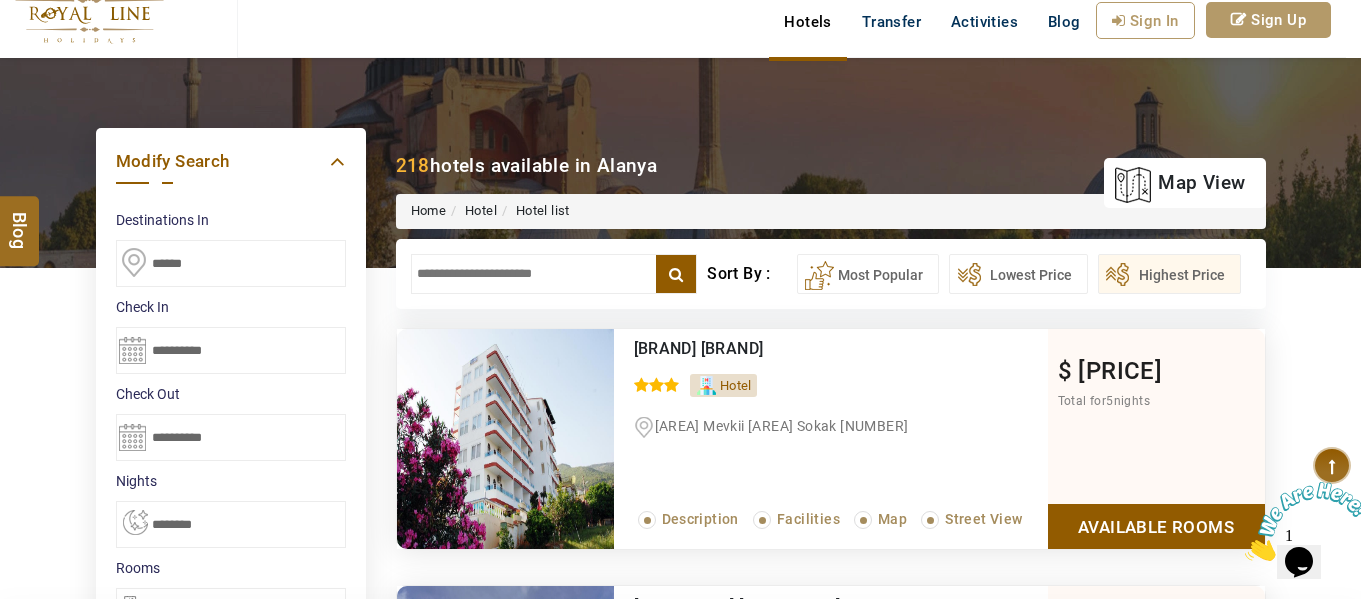 click on "******" at bounding box center [231, 263] 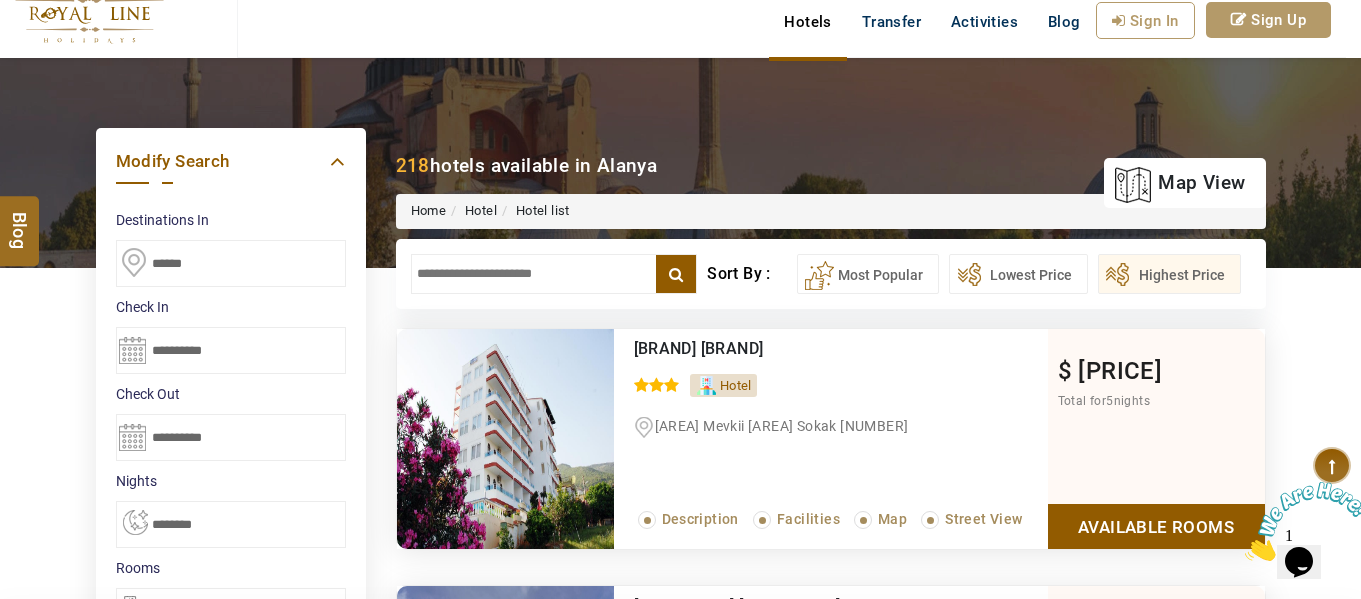 click on "******" at bounding box center [231, 263] 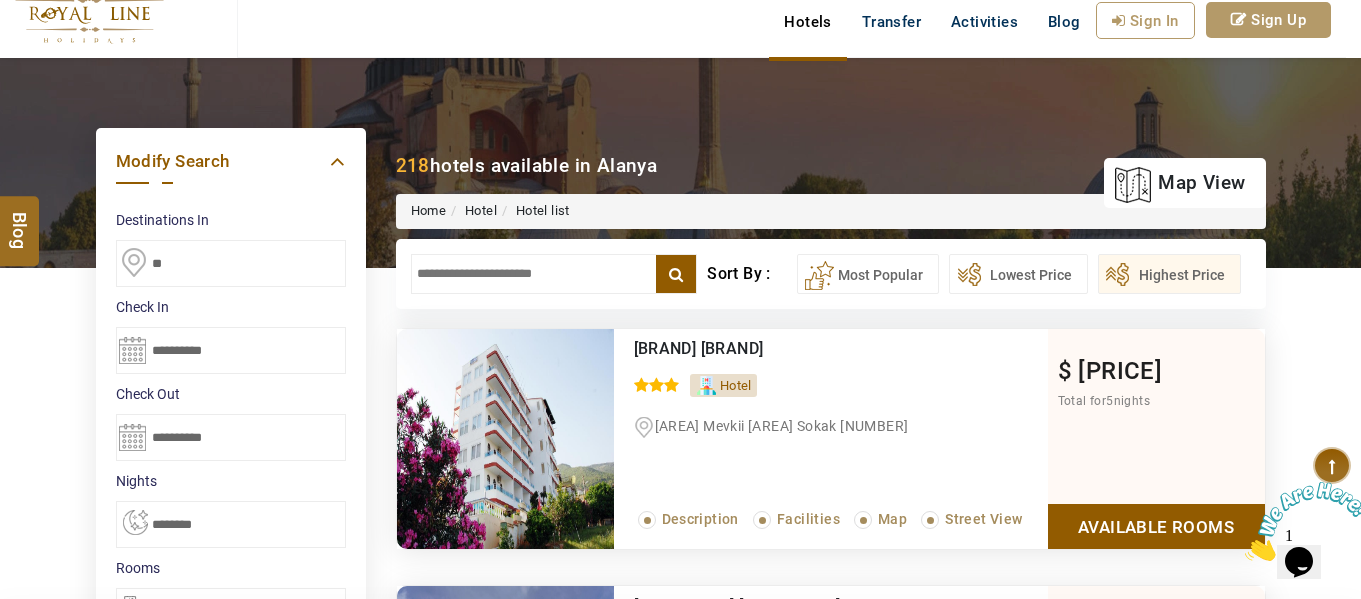 type on "*" 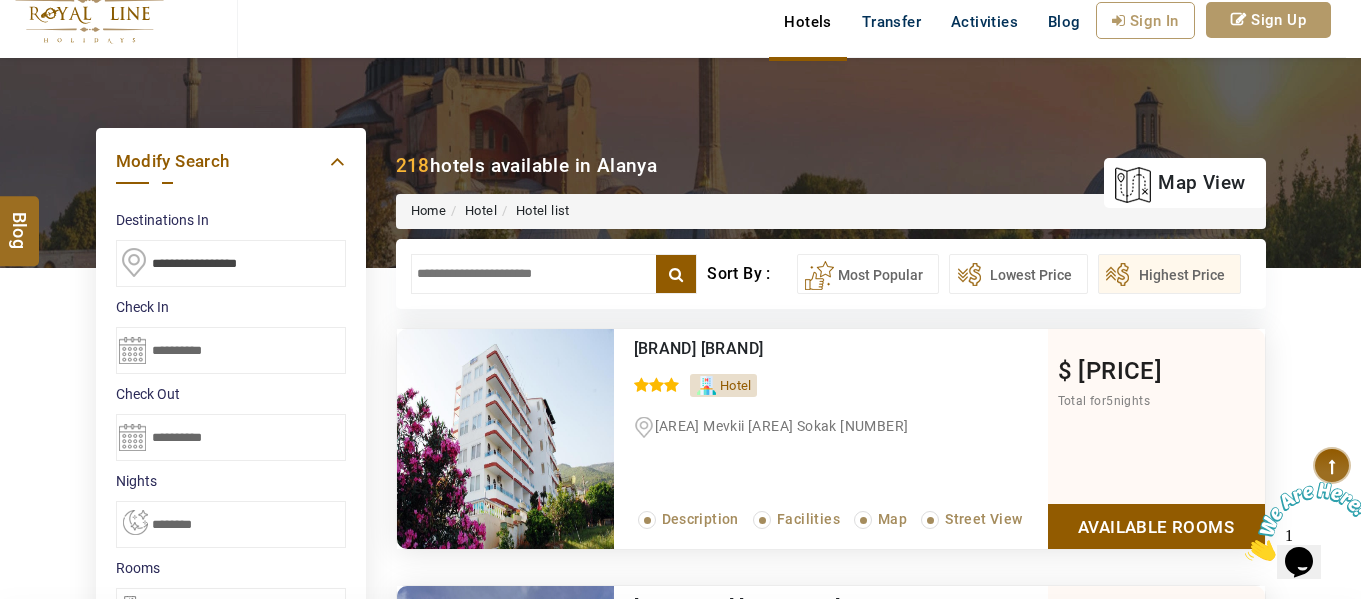 click at bounding box center (231, 263) 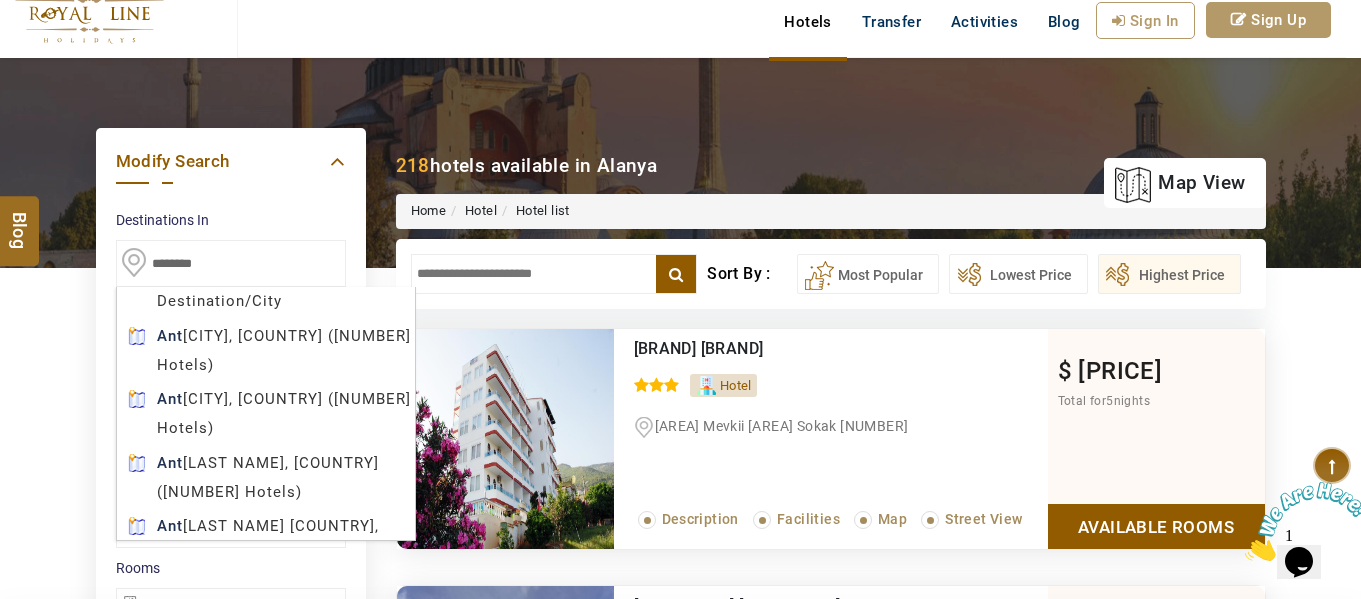 click on "**********" at bounding box center (680, 1055) 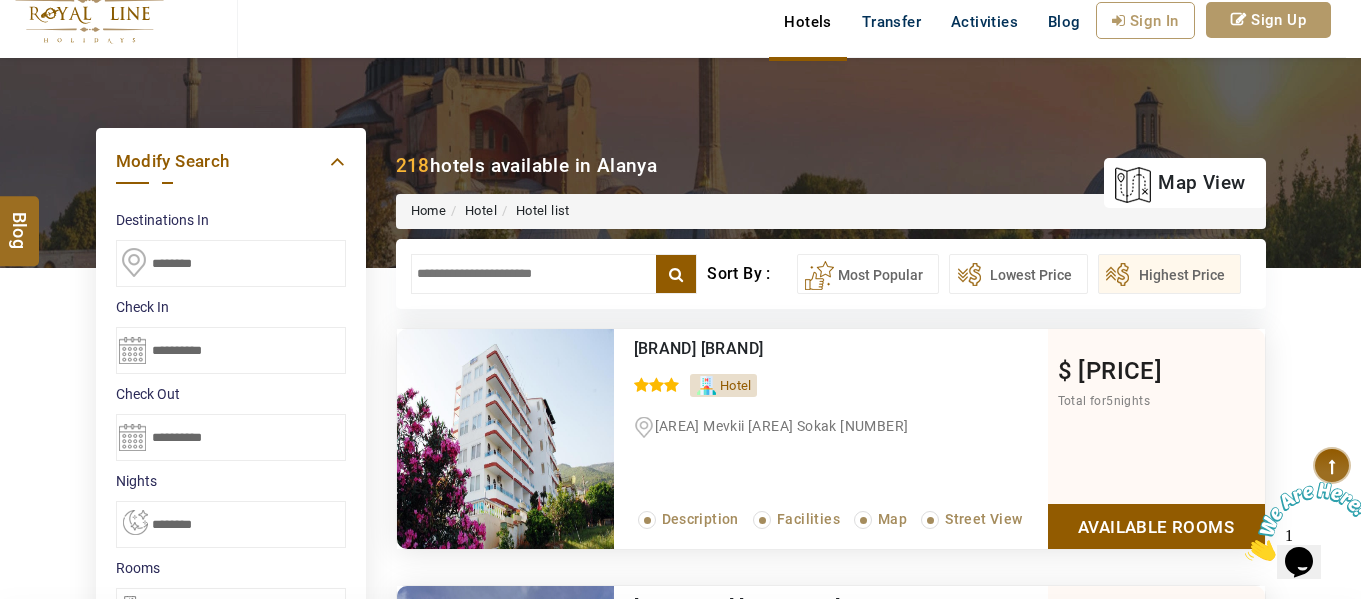 click on "********" at bounding box center [231, 263] 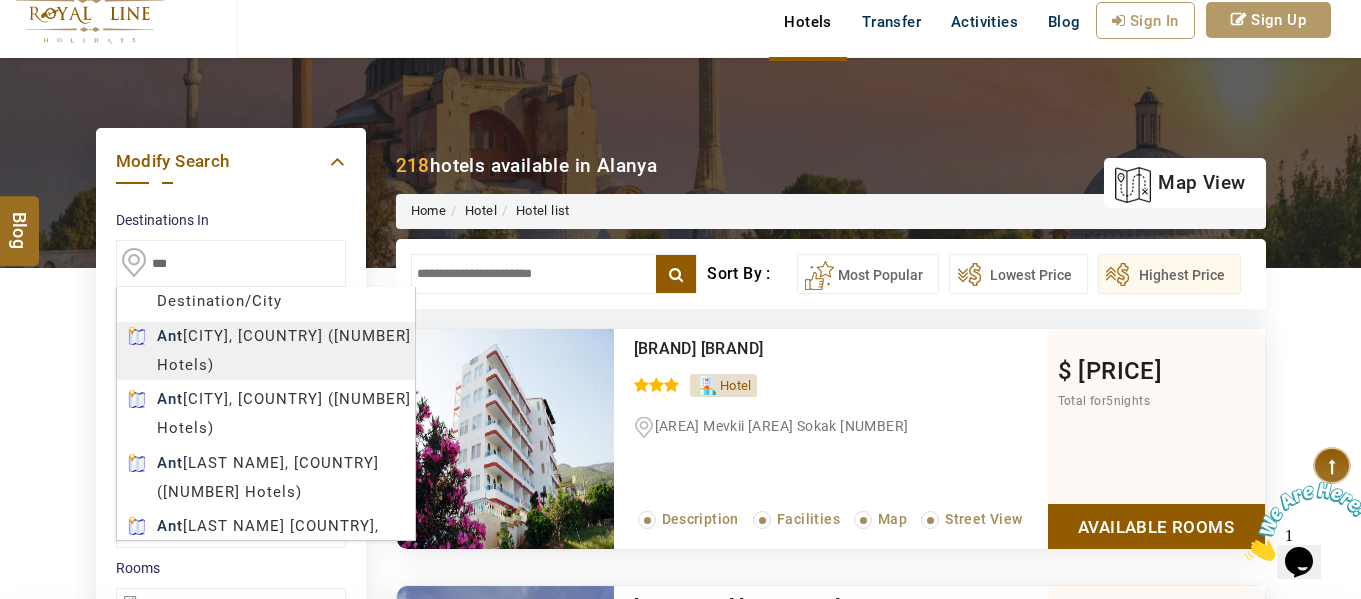type on "*******" 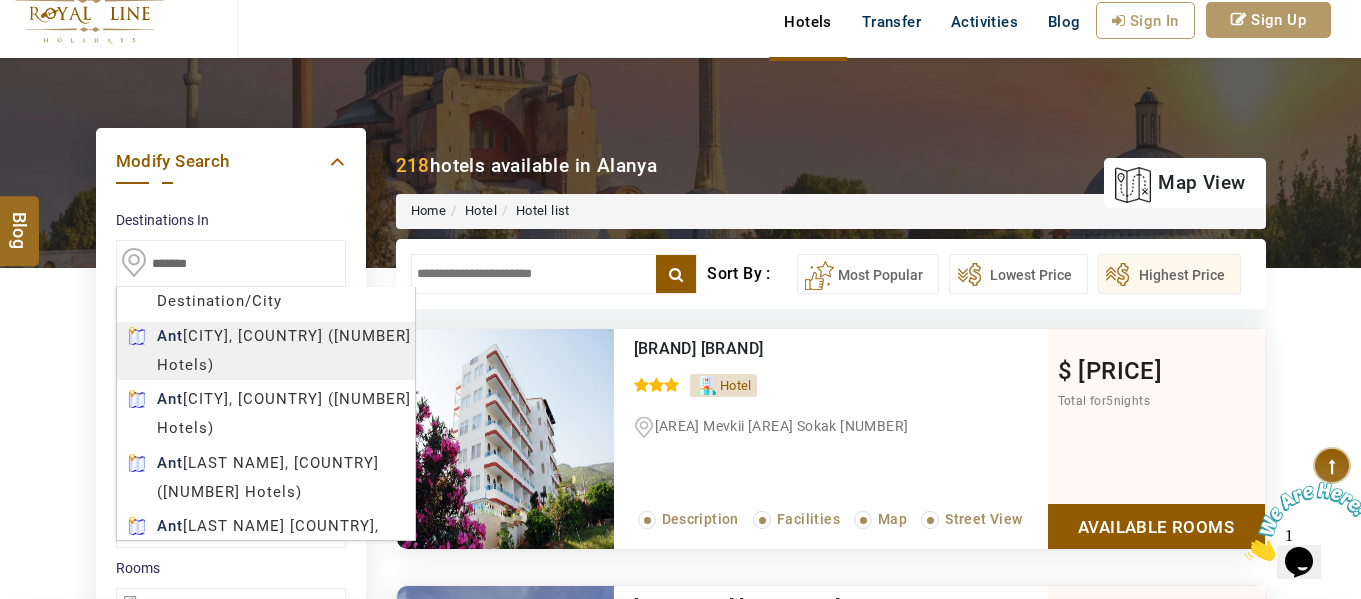 click on "**********" at bounding box center (680, 1055) 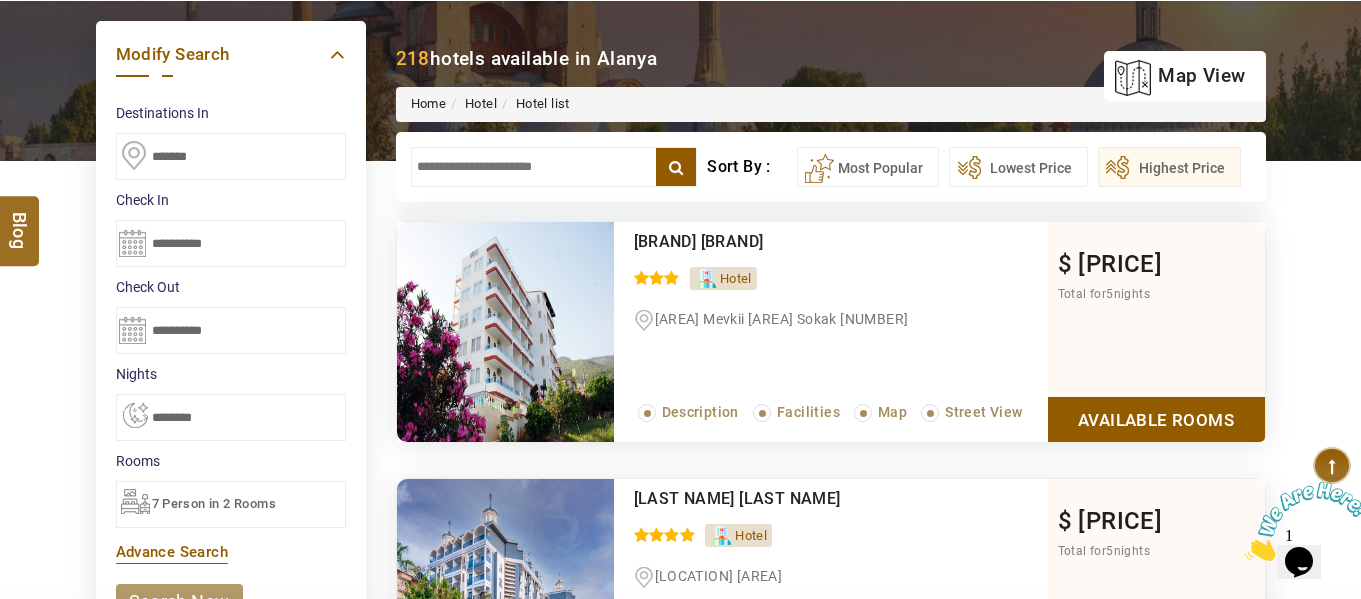 scroll, scrollTop: 500, scrollLeft: 0, axis: vertical 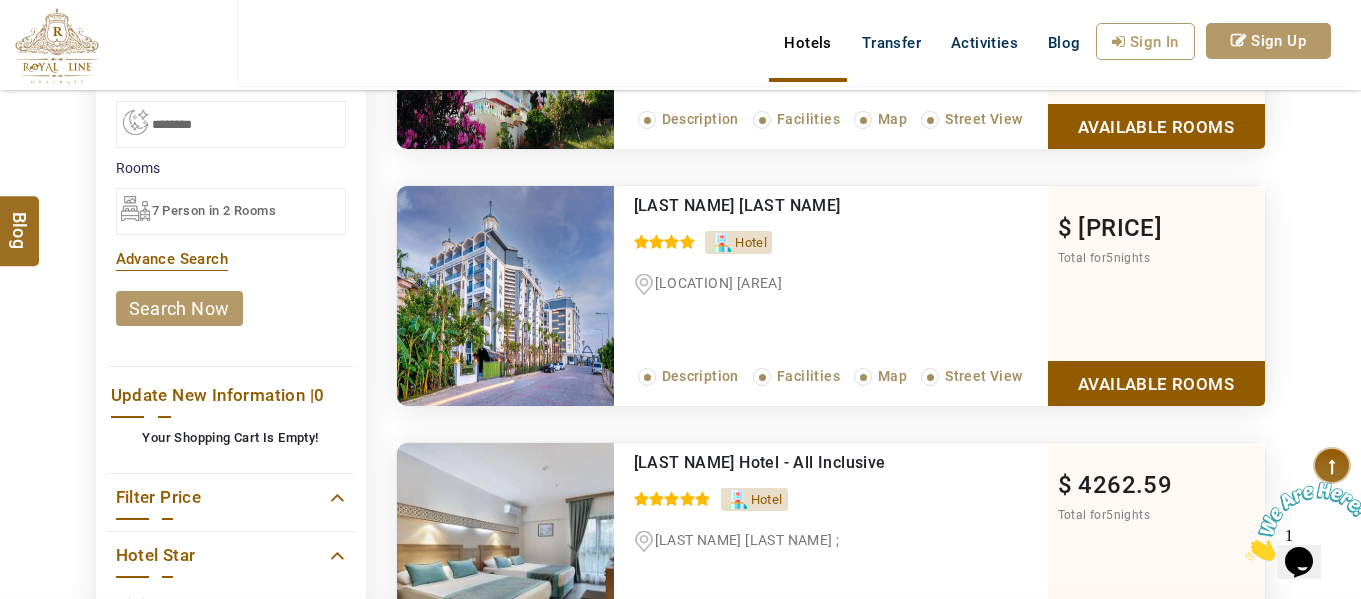 click on "search now" at bounding box center (179, 308) 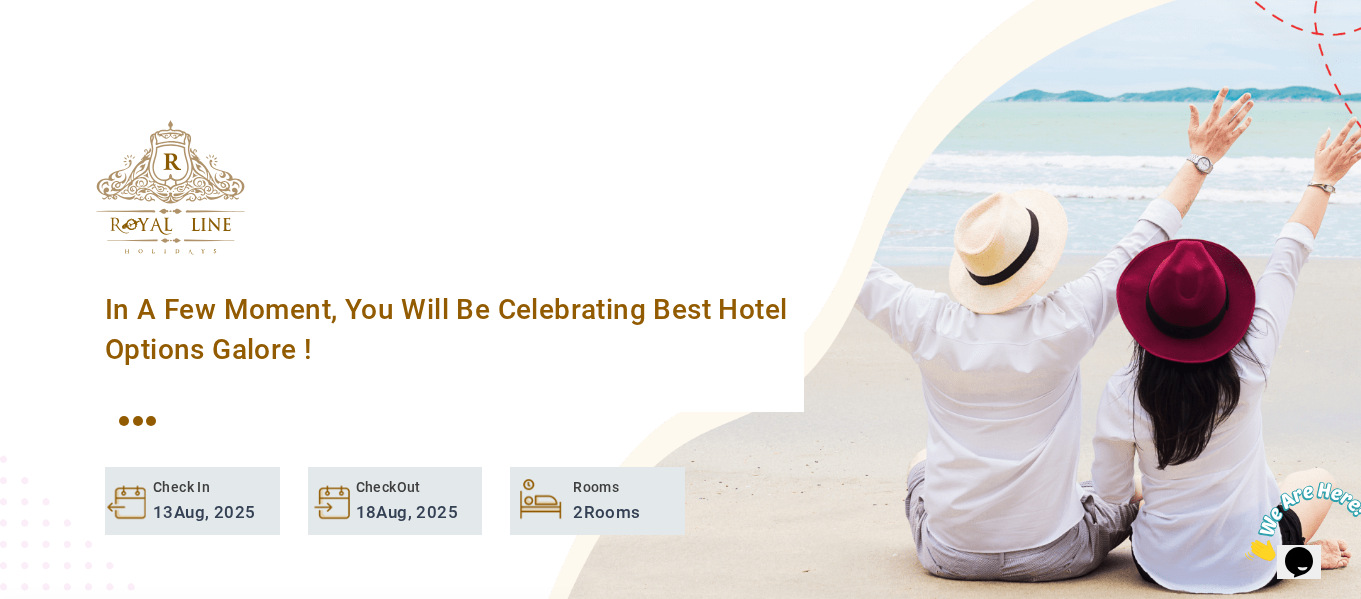 scroll, scrollTop: 1000, scrollLeft: 0, axis: vertical 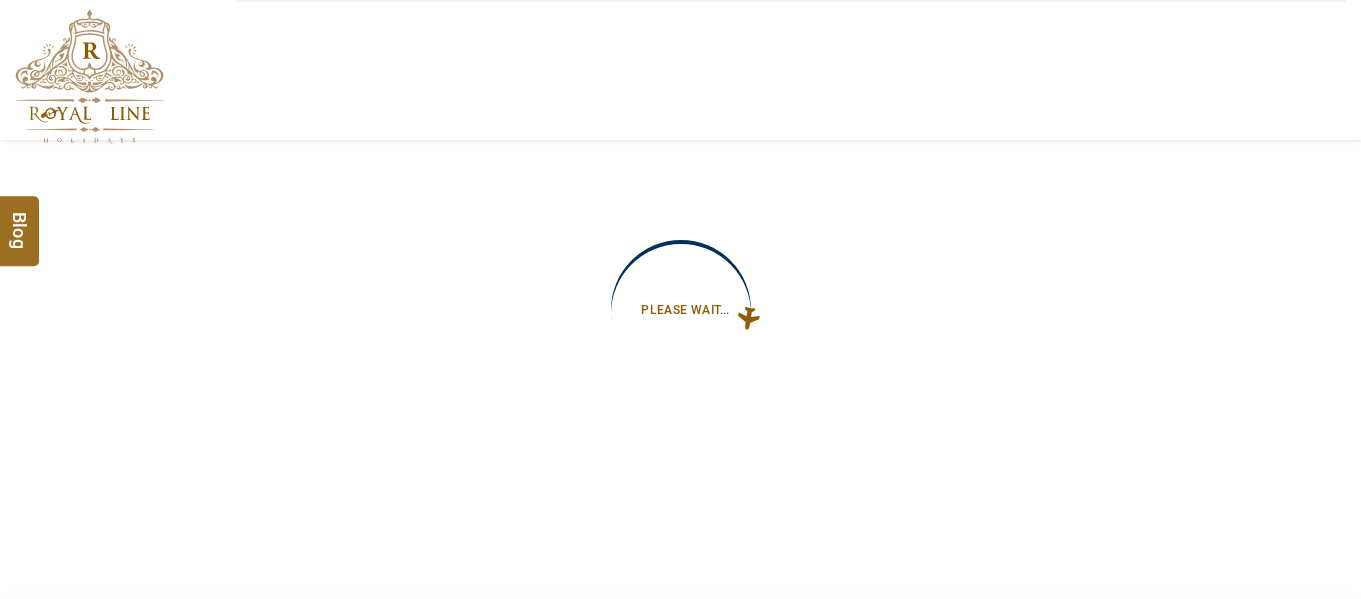 type on "**********" 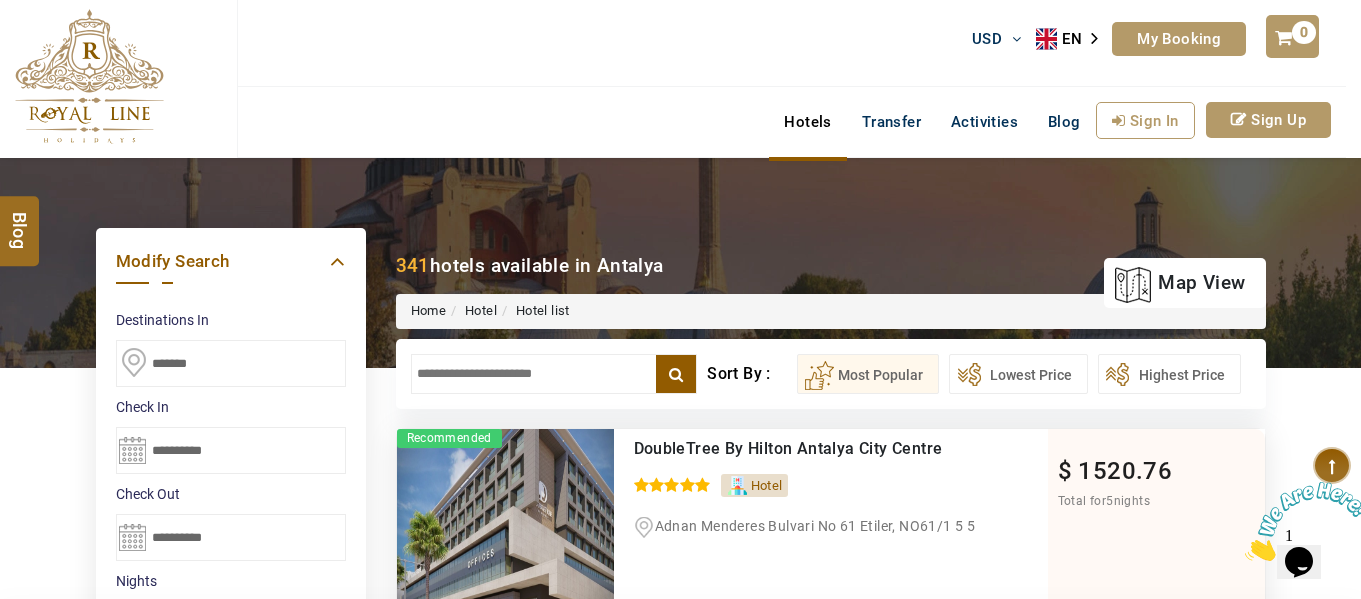 scroll, scrollTop: 0, scrollLeft: 0, axis: both 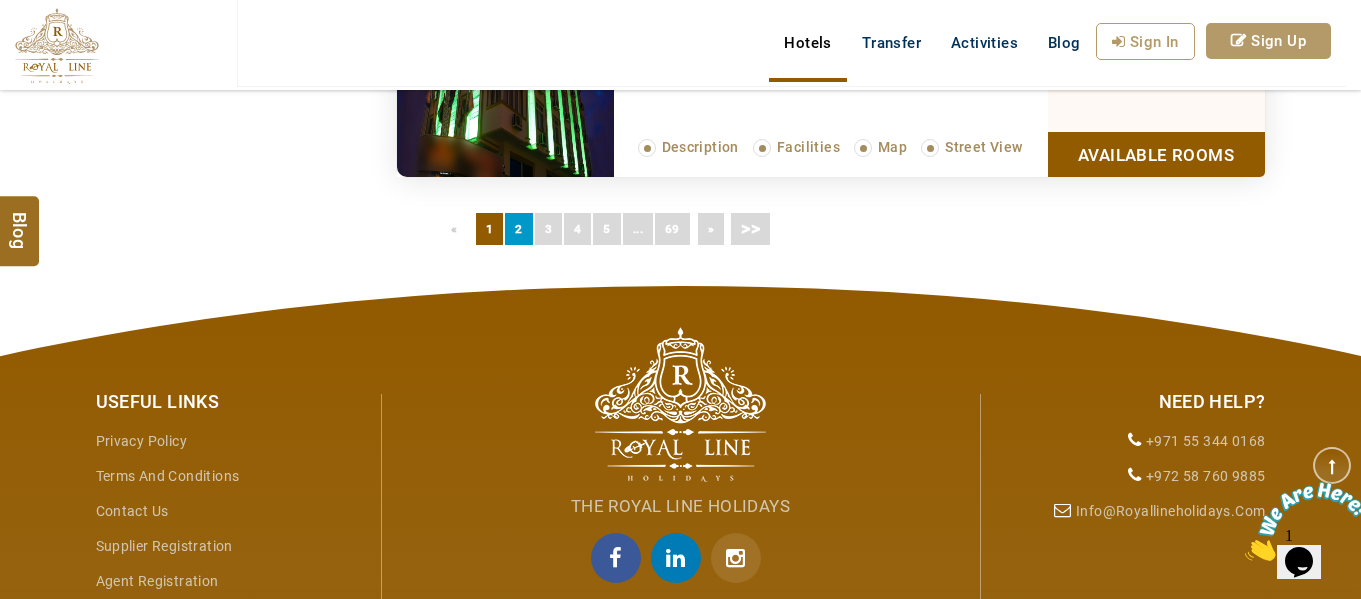 click on "2" at bounding box center [518, 229] 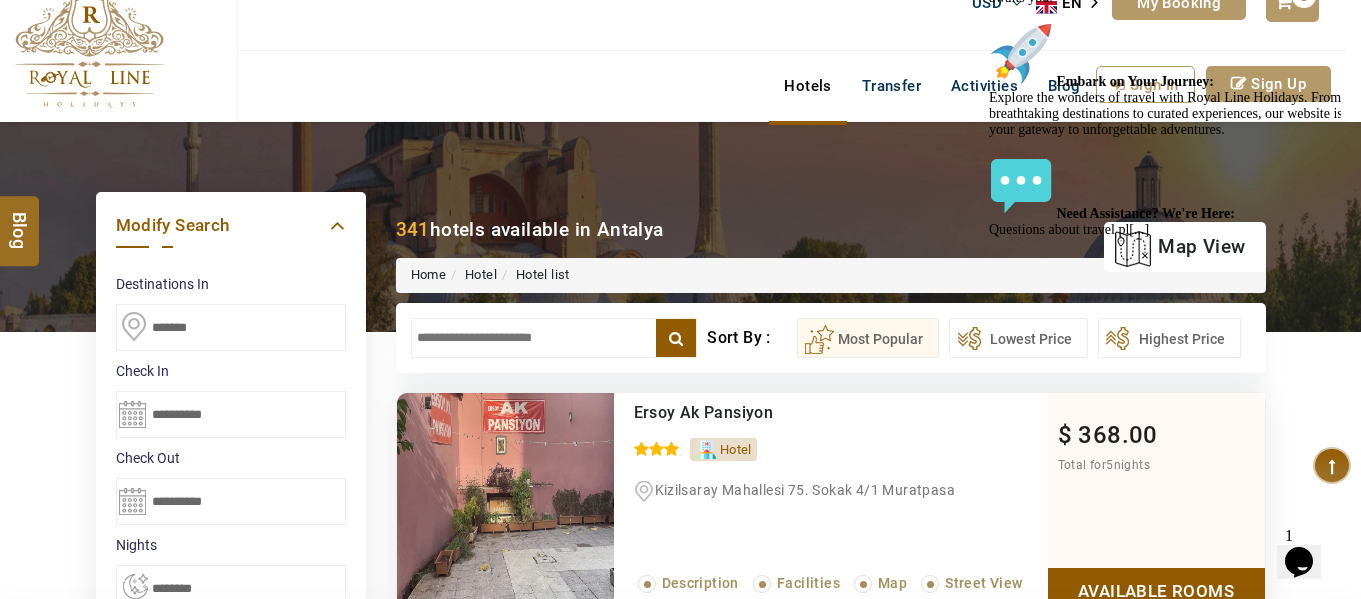 scroll, scrollTop: 0, scrollLeft: 0, axis: both 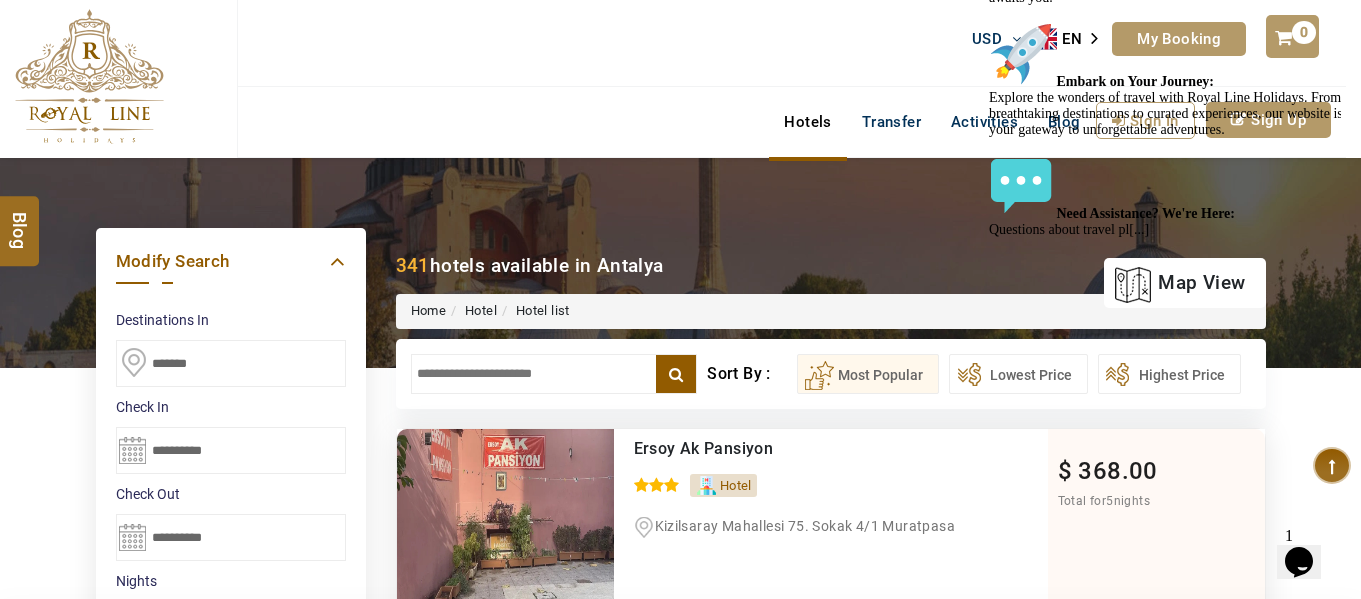 click at bounding box center (89, 76) 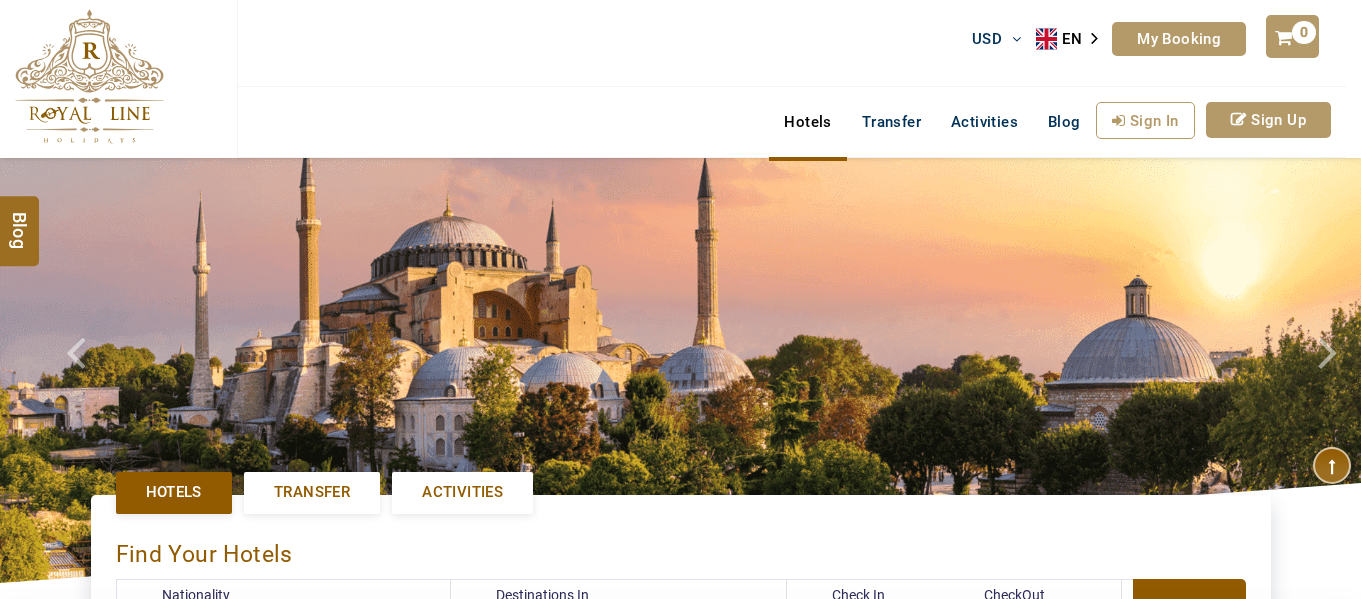 select on "******" 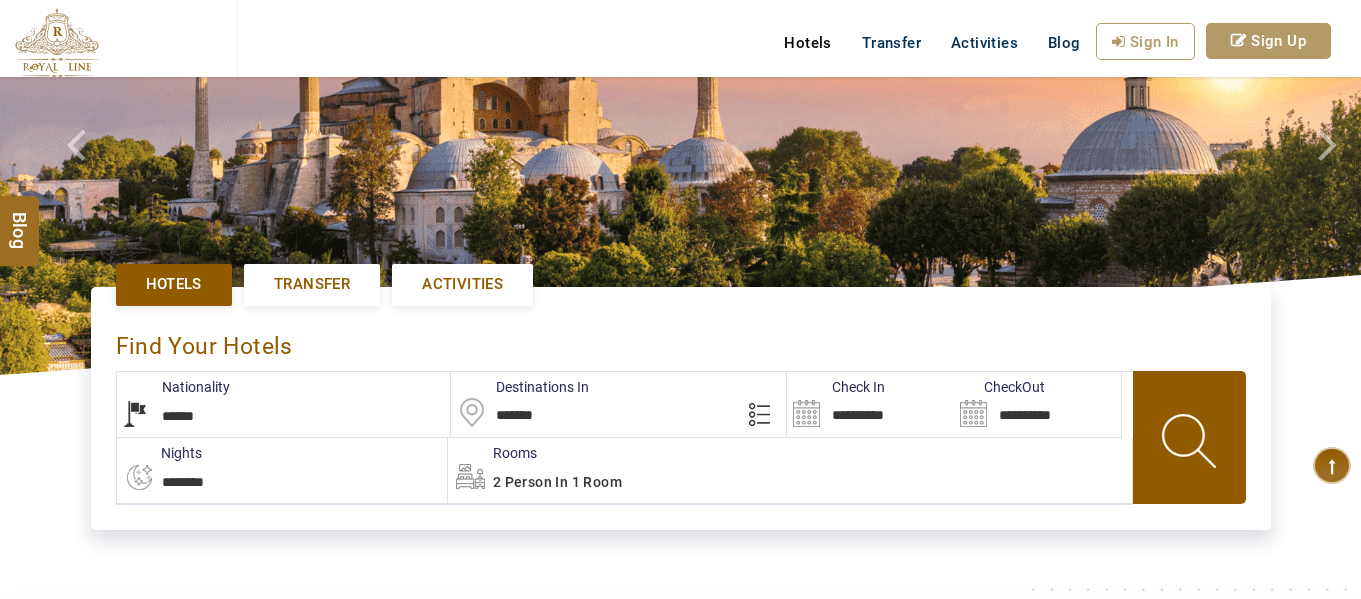 scroll, scrollTop: 300, scrollLeft: 0, axis: vertical 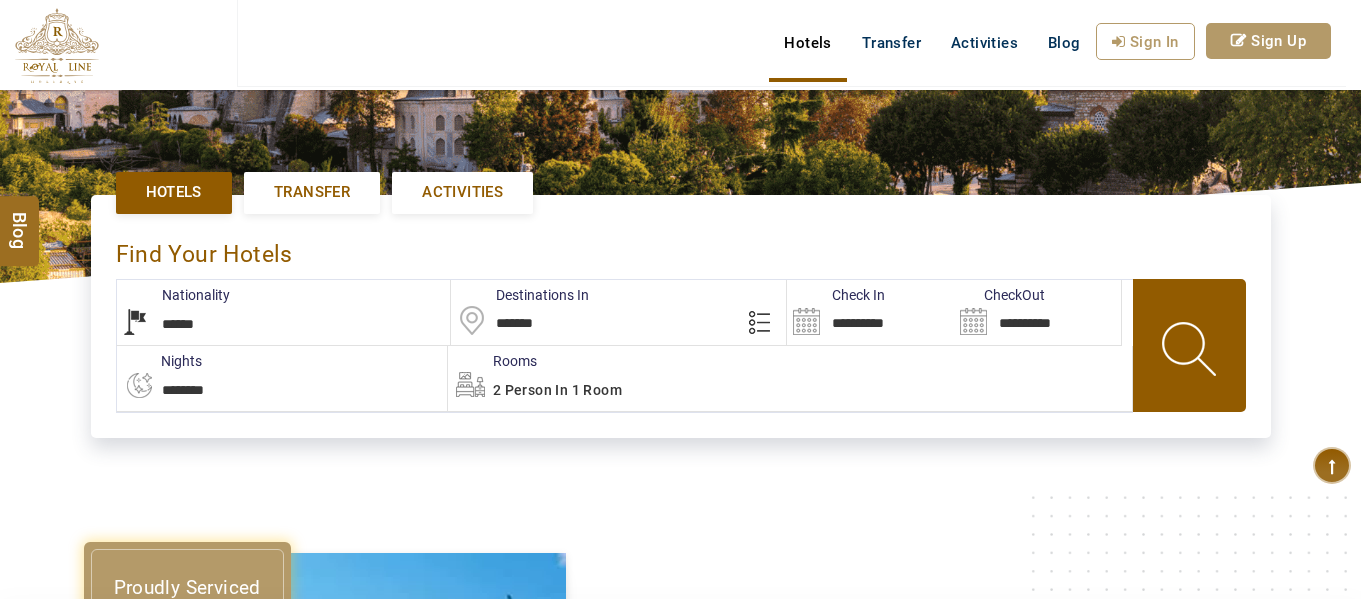 click on "*******" at bounding box center (618, 312) 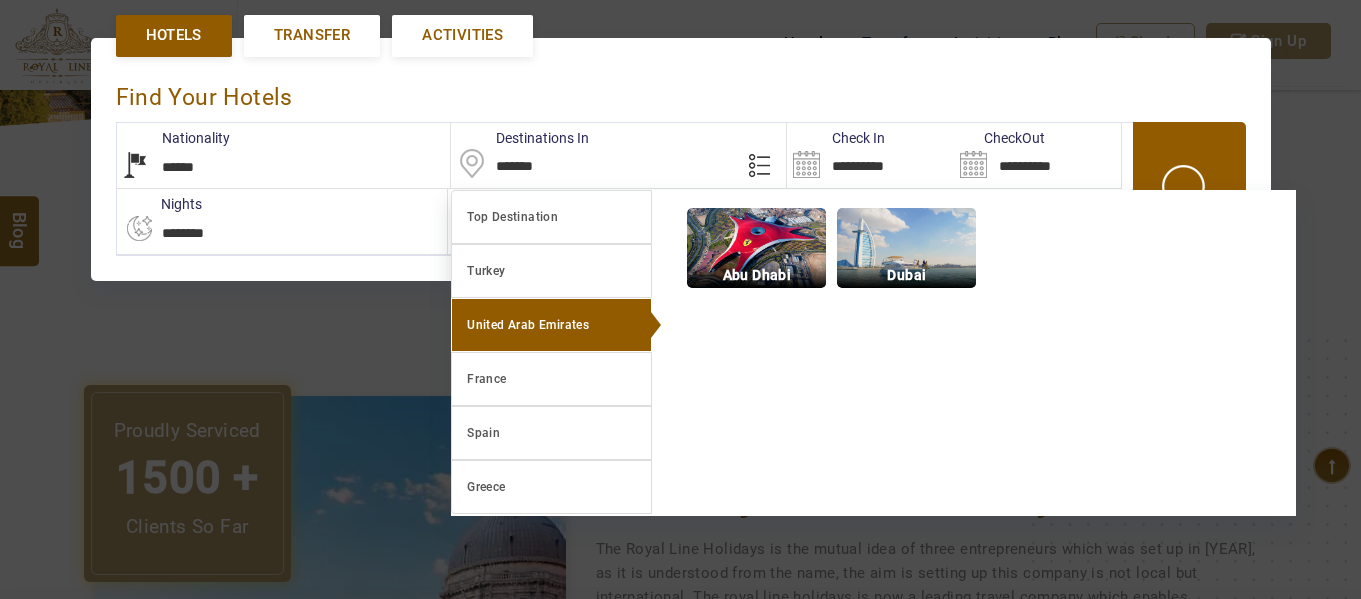 scroll, scrollTop: 458, scrollLeft: 0, axis: vertical 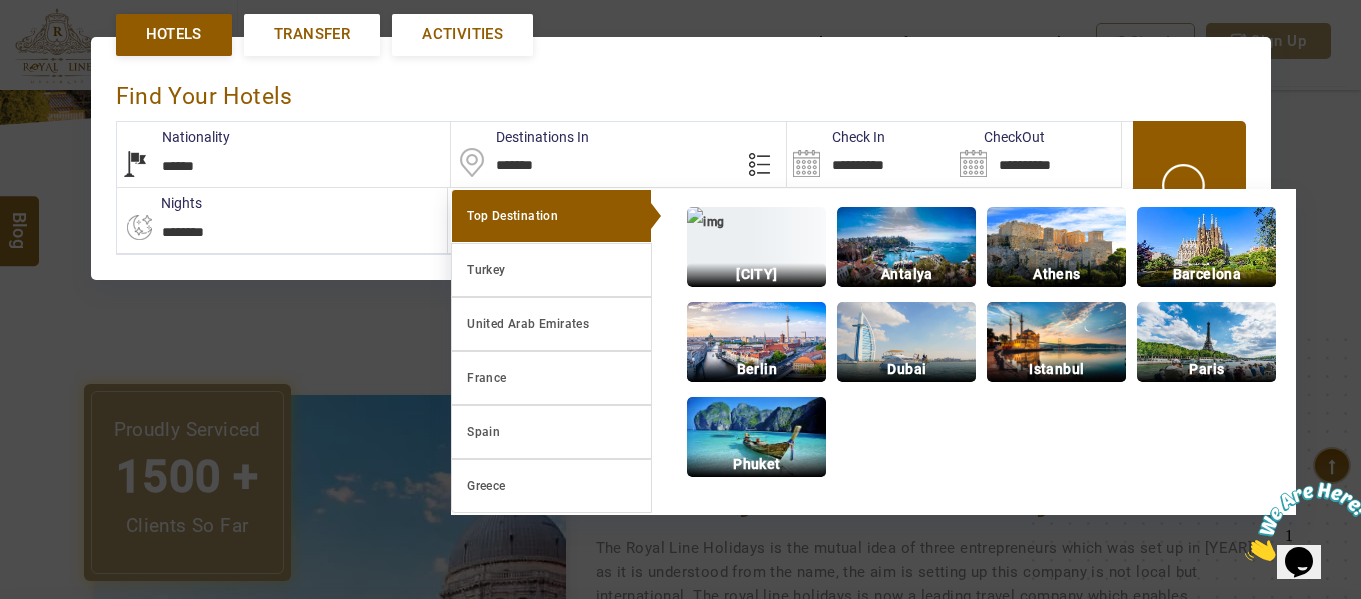 click on "Antalya" at bounding box center [906, 274] 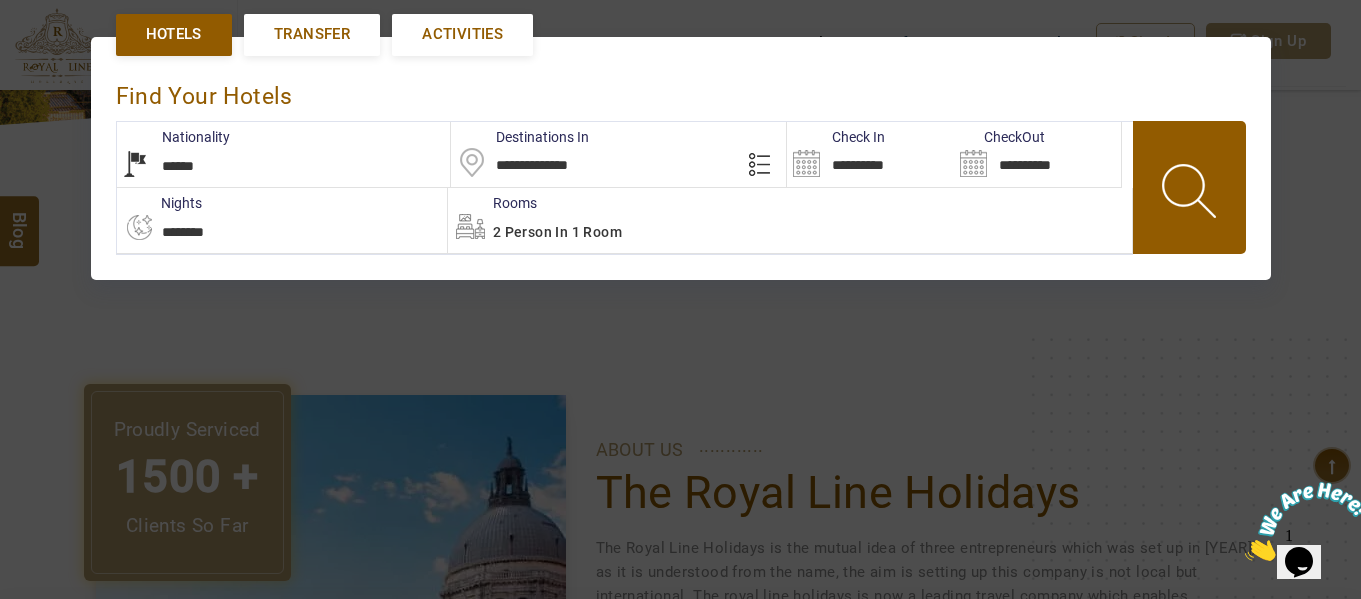 click on "**********" at bounding box center (870, 154) 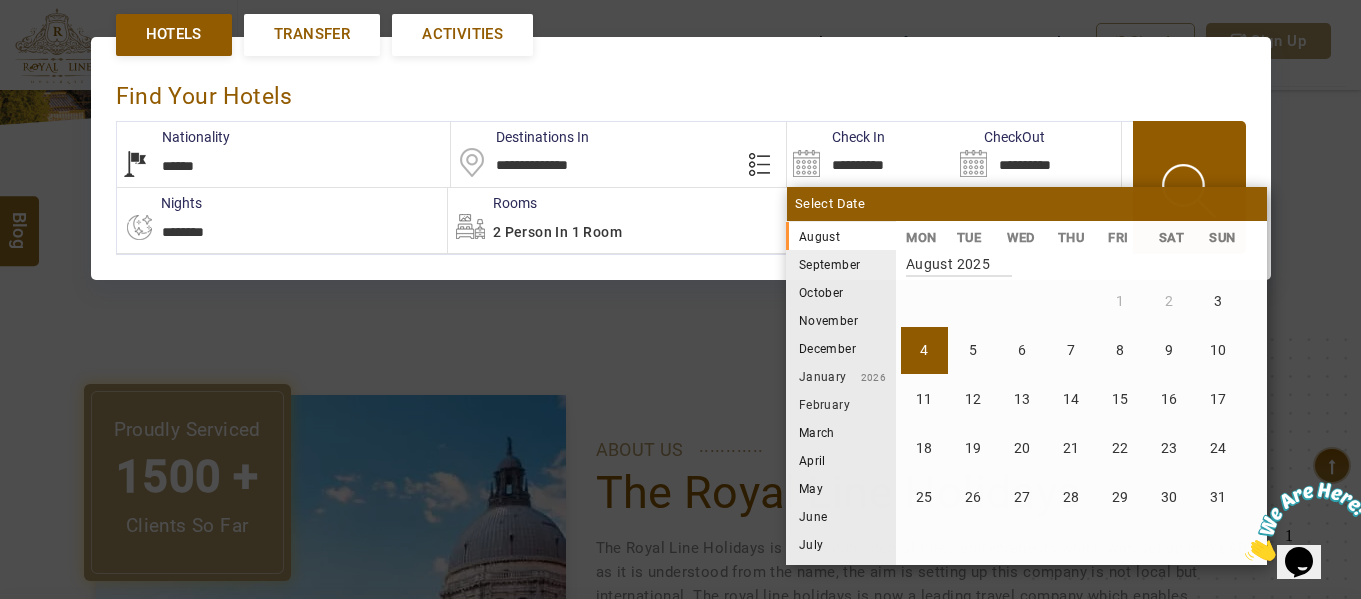 click on "Hotels  Transfer Activities" at bounding box center [681, 15] 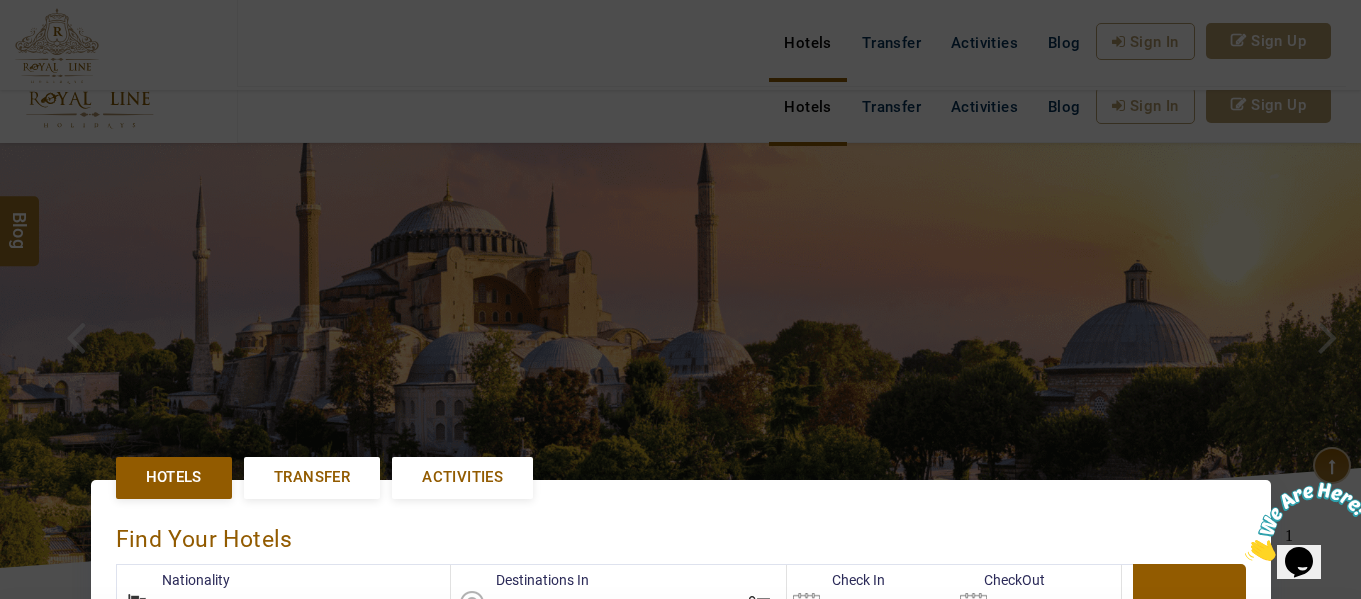 scroll, scrollTop: 0, scrollLeft: 0, axis: both 